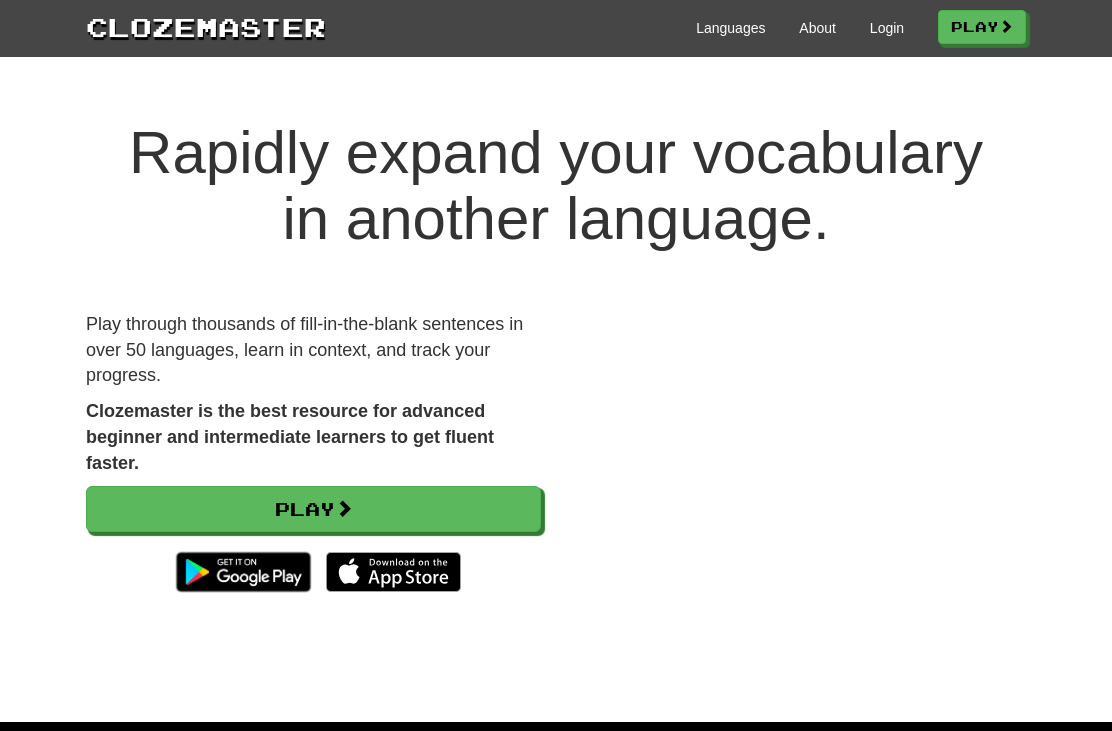 scroll, scrollTop: 0, scrollLeft: 0, axis: both 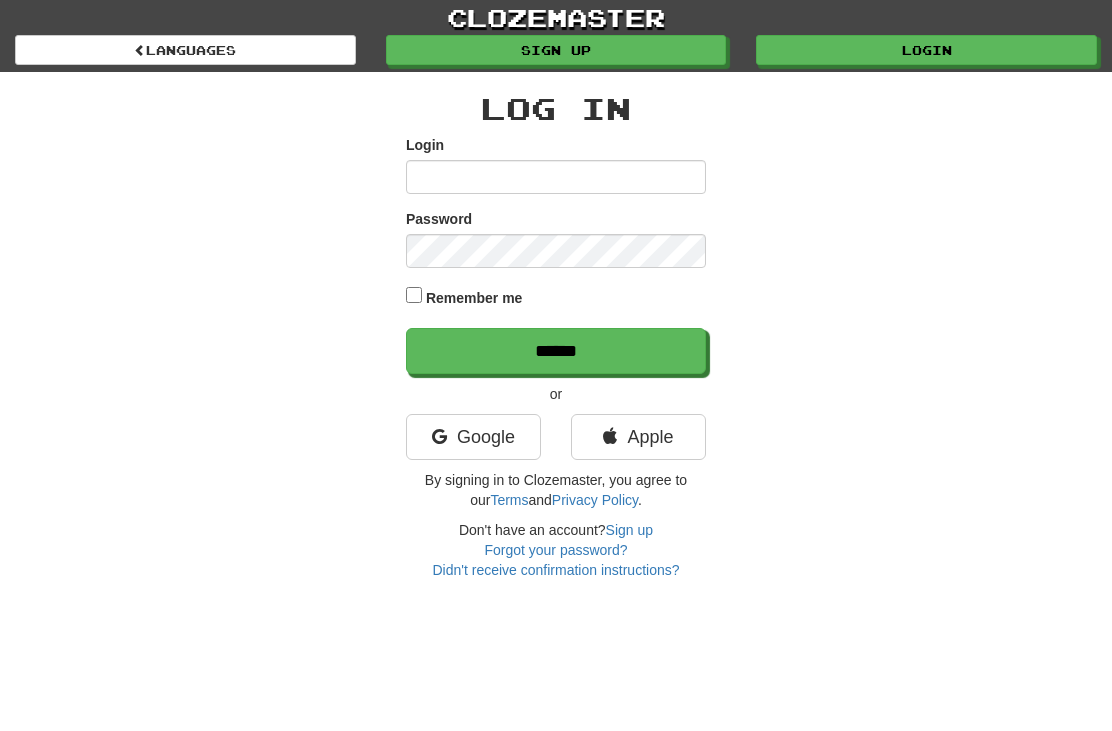 click on "Google" at bounding box center (473, 437) 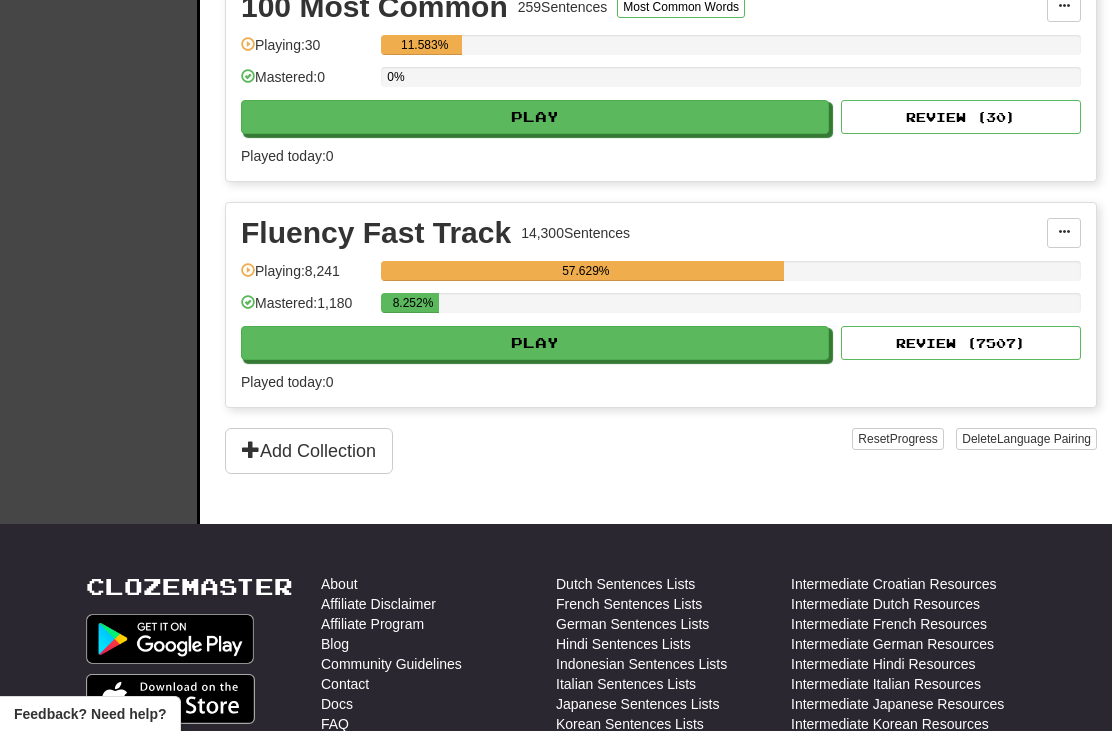 scroll, scrollTop: 534, scrollLeft: 0, axis: vertical 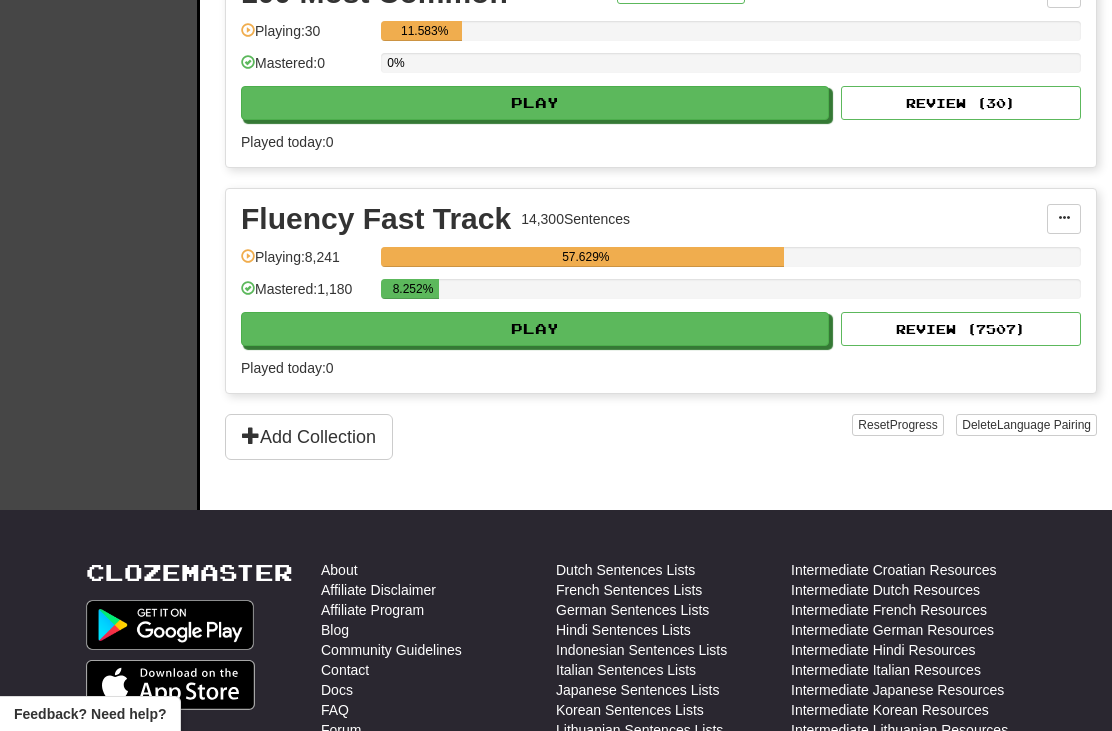 click on "Play" at bounding box center [535, 329] 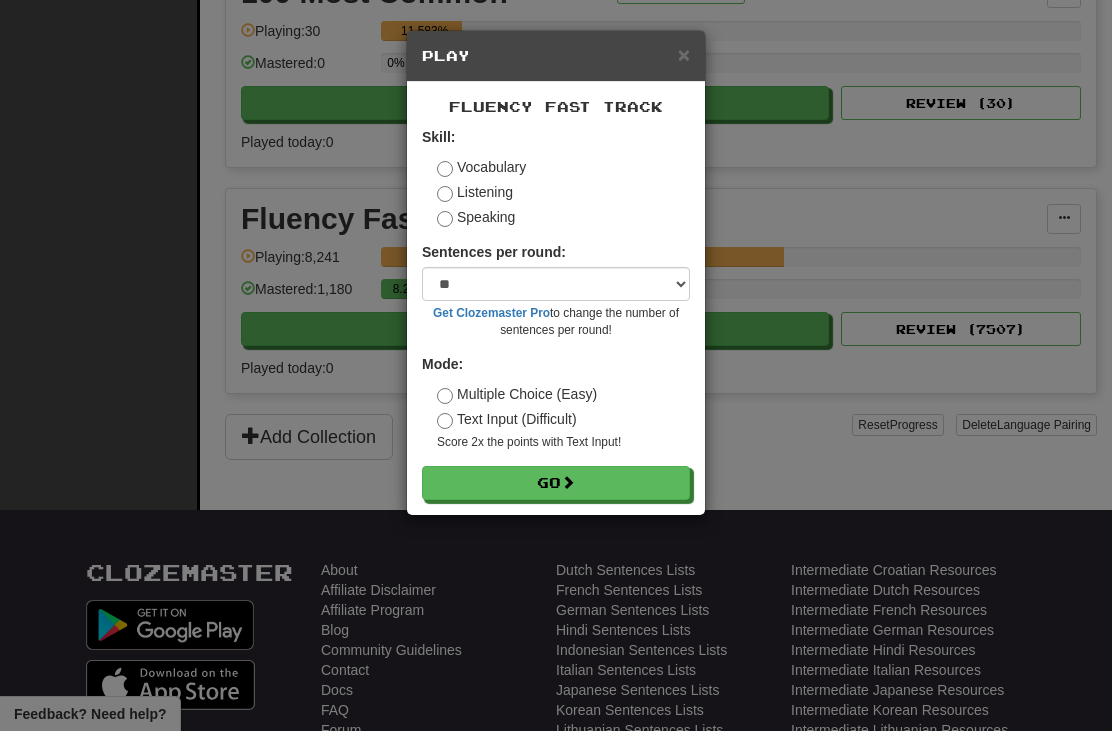 click on "Go" at bounding box center (556, 483) 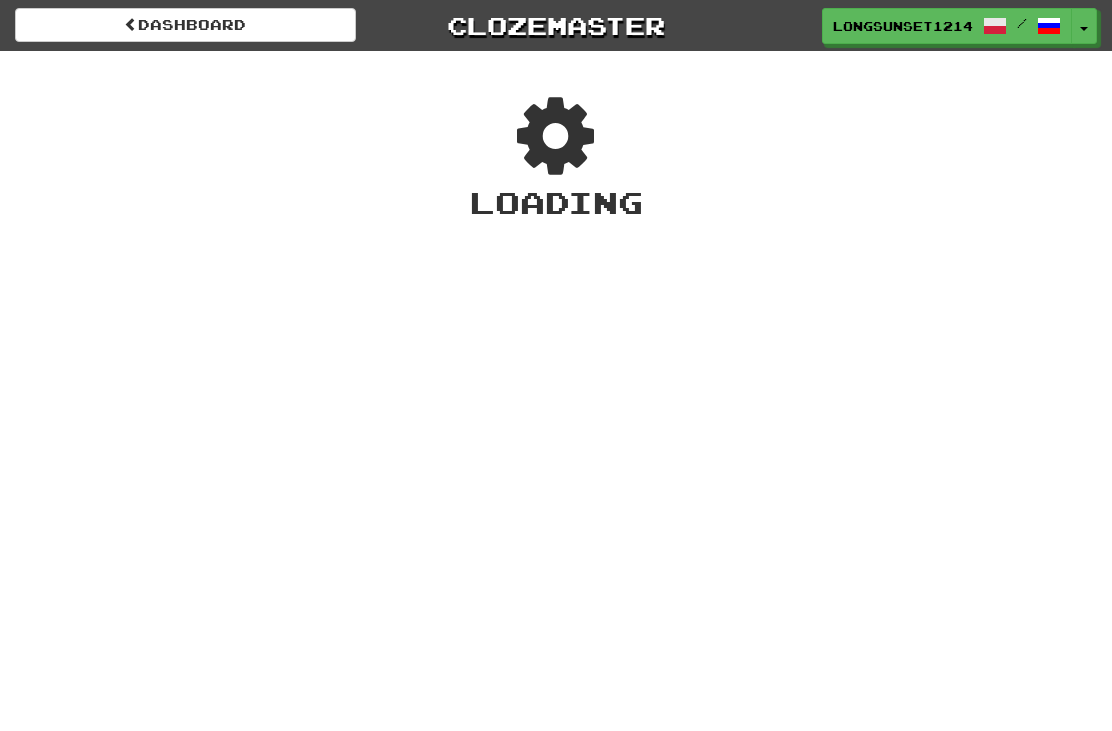 scroll, scrollTop: 0, scrollLeft: 0, axis: both 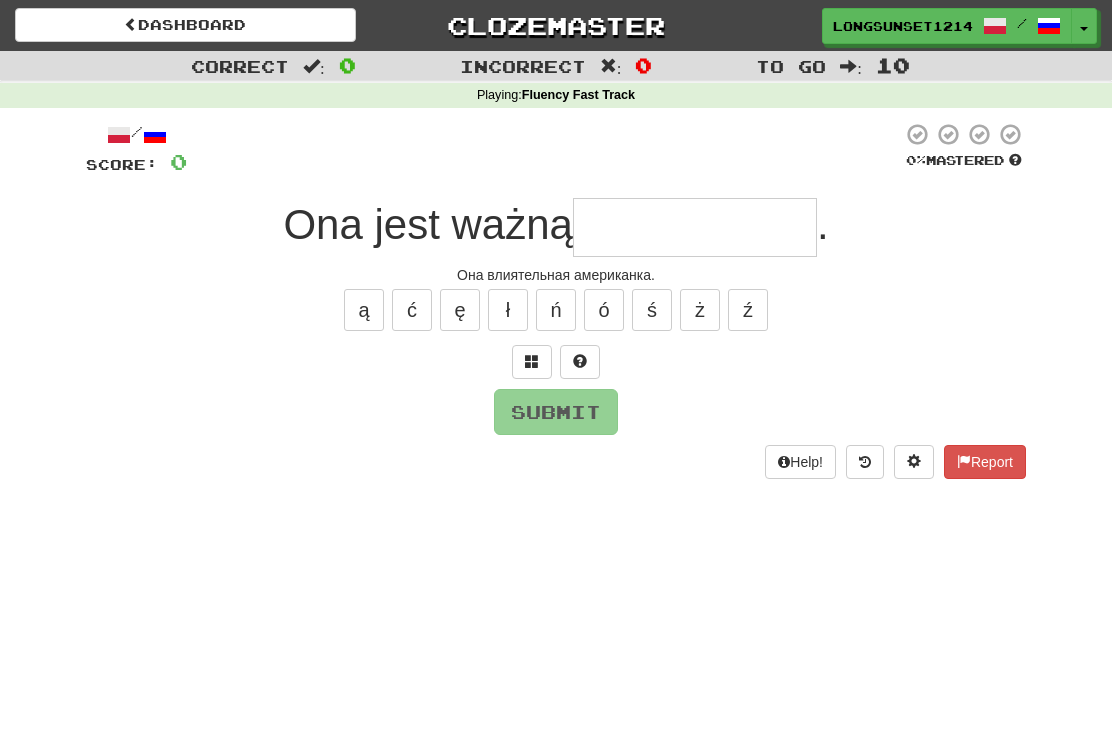 click at bounding box center (695, 227) 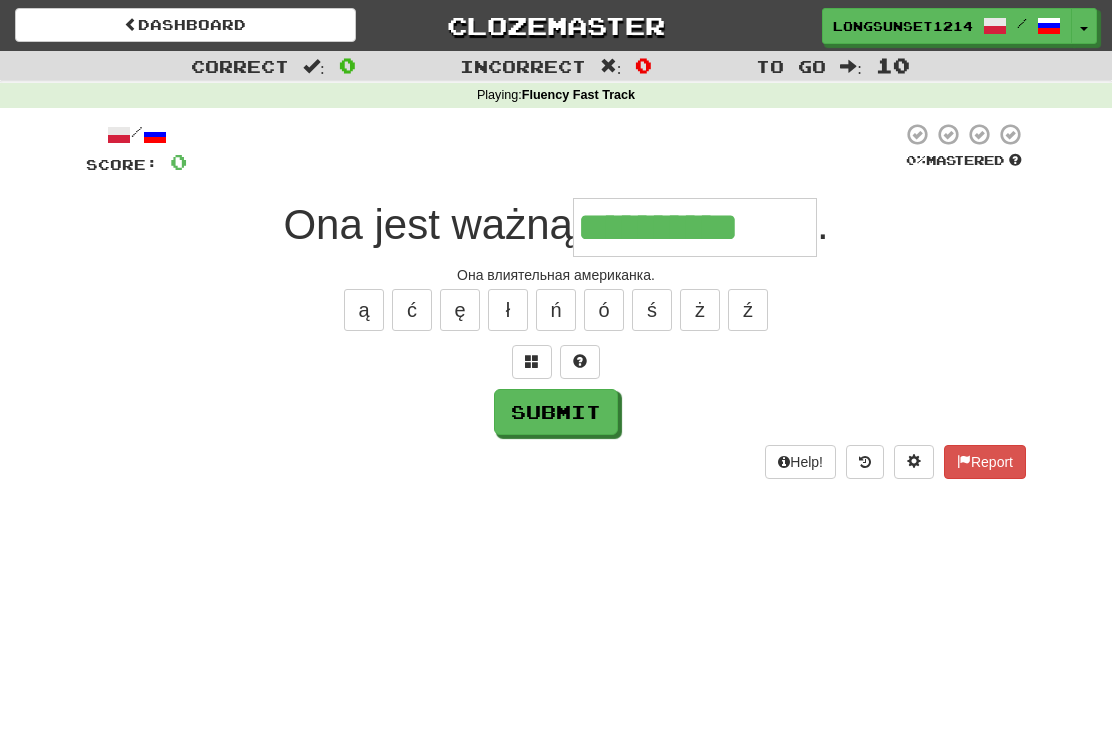 type on "**********" 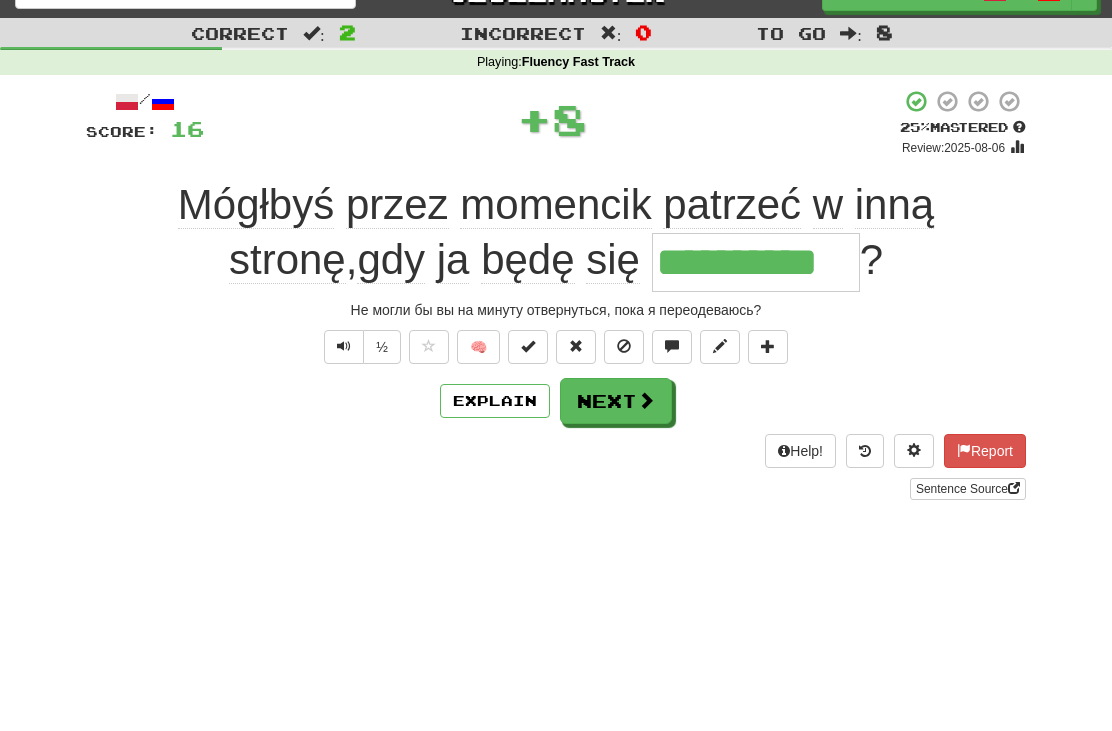 type on "**********" 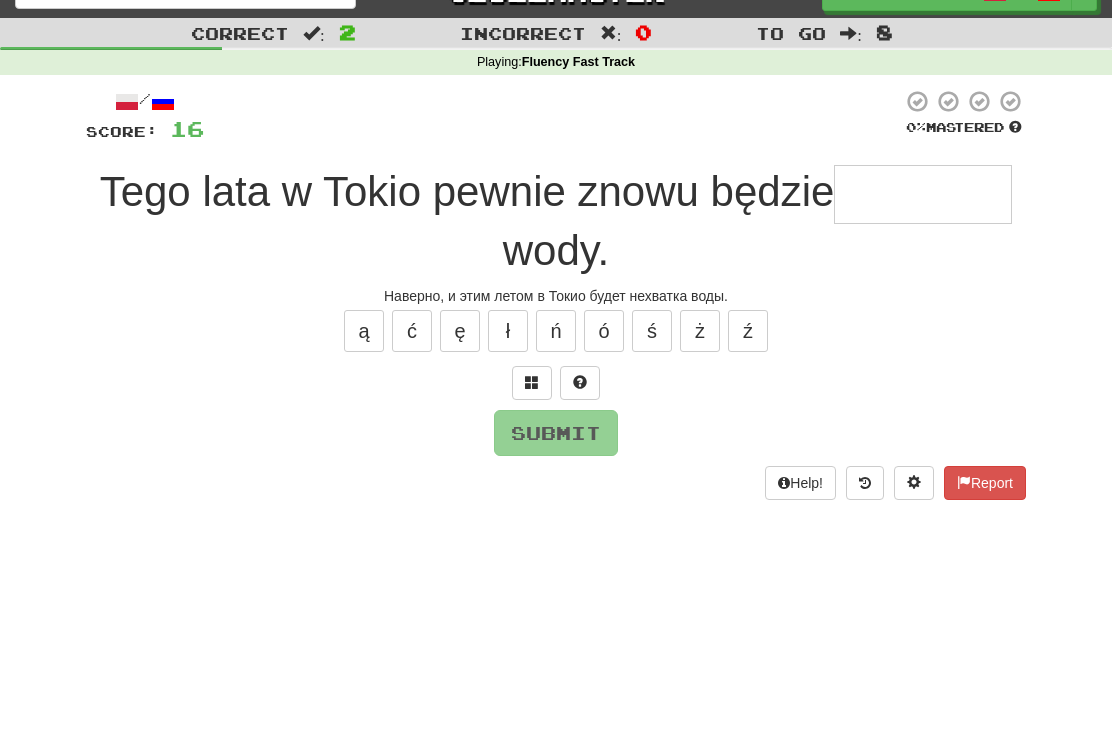 type on "*" 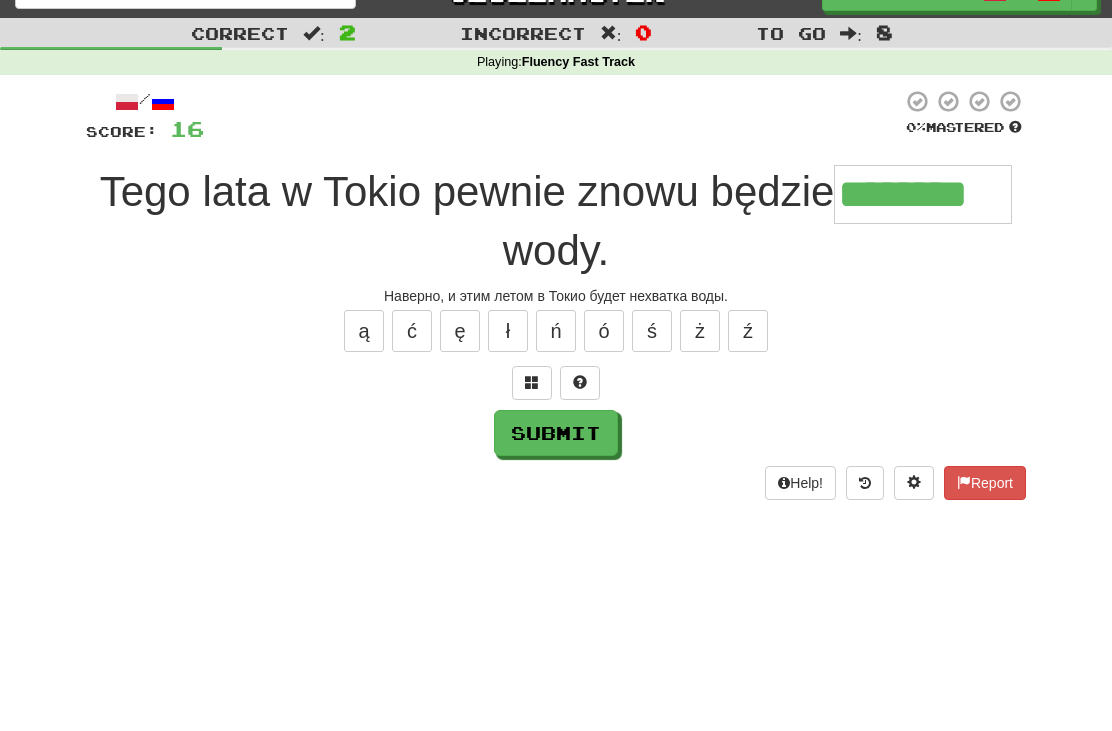 type on "********" 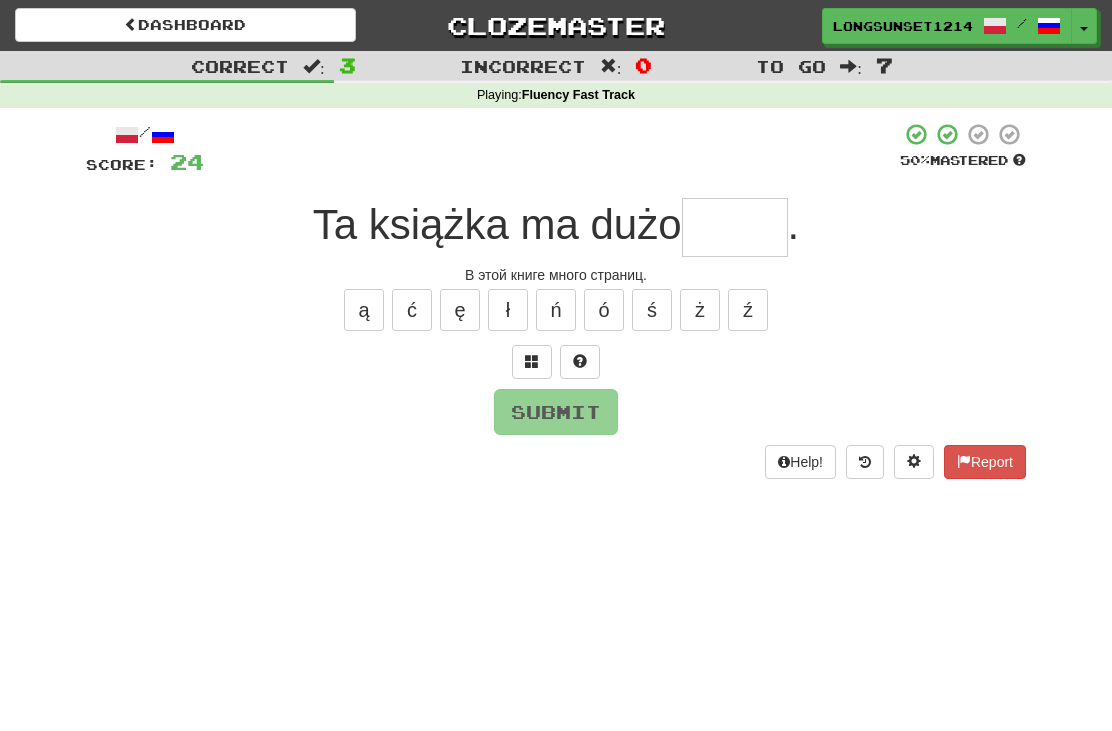 click at bounding box center (735, 227) 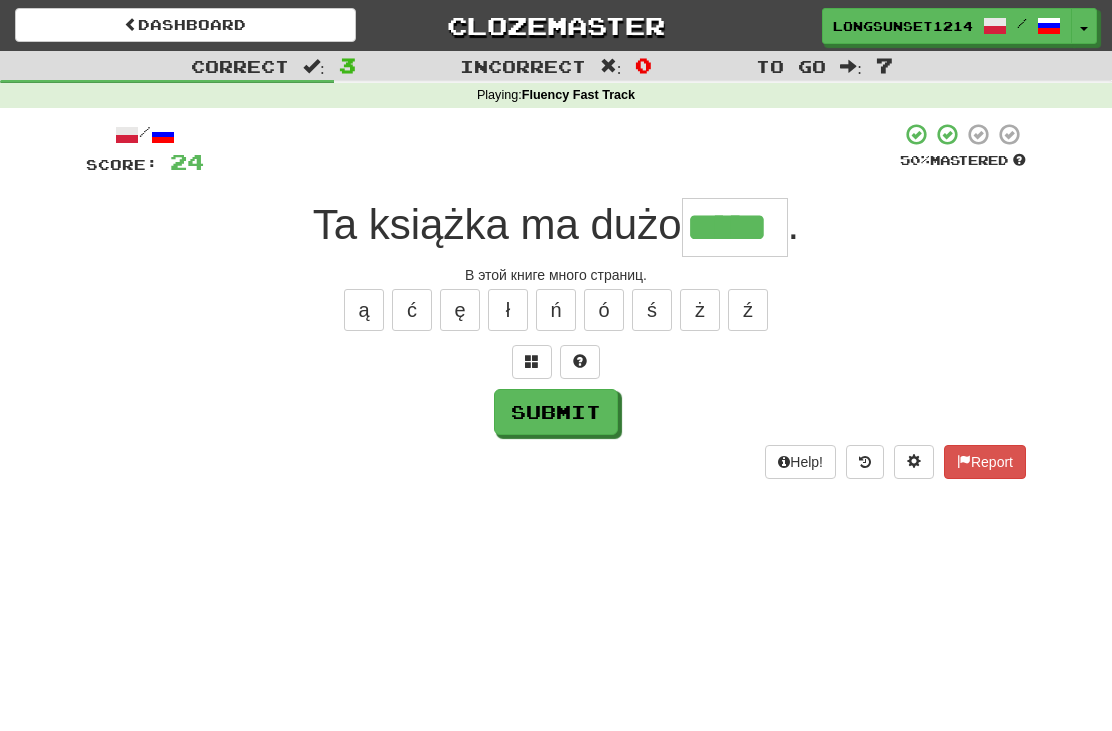 type on "*****" 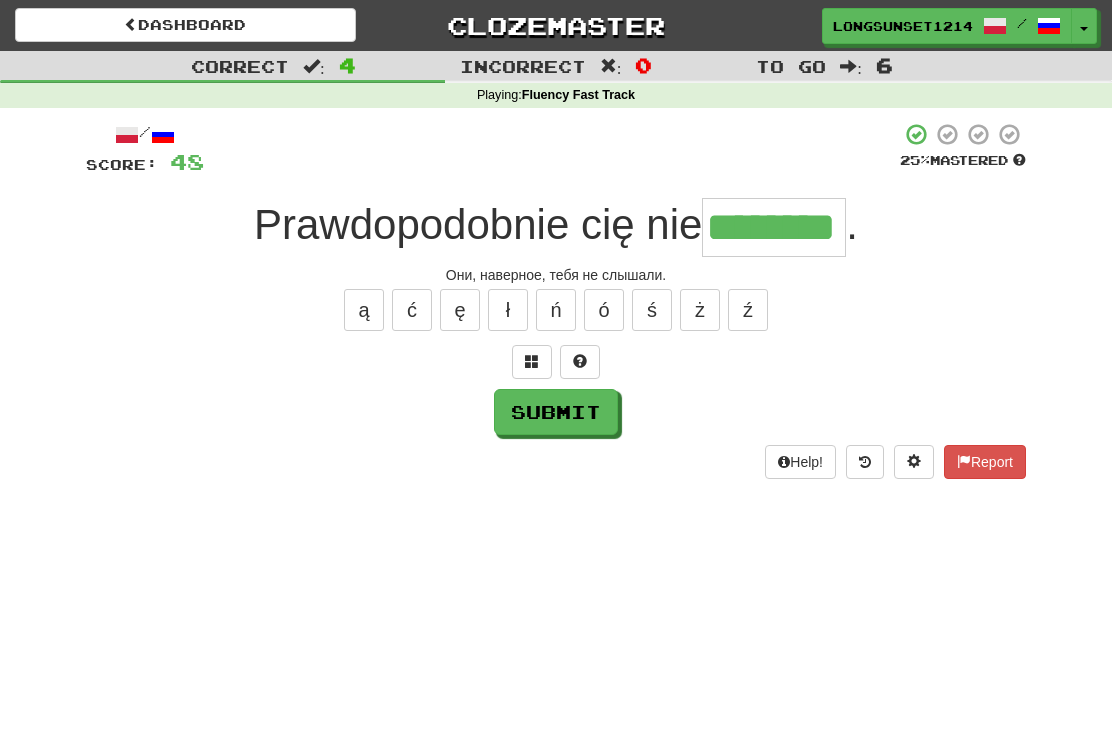 type on "********" 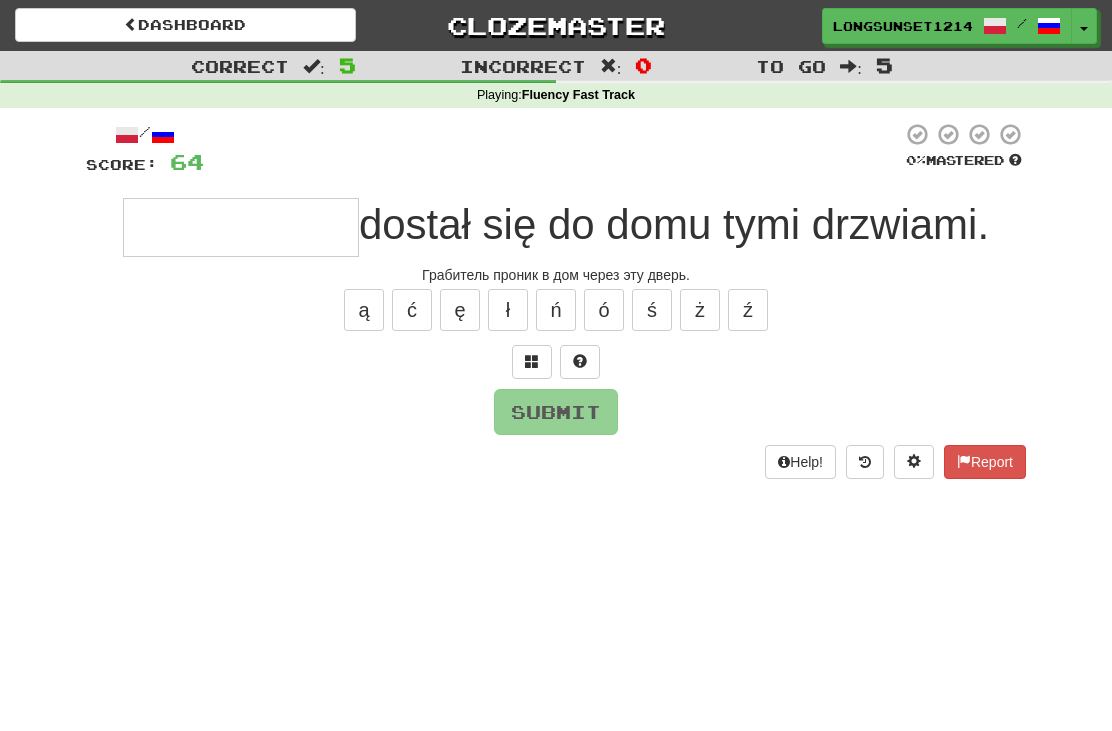 type on "*" 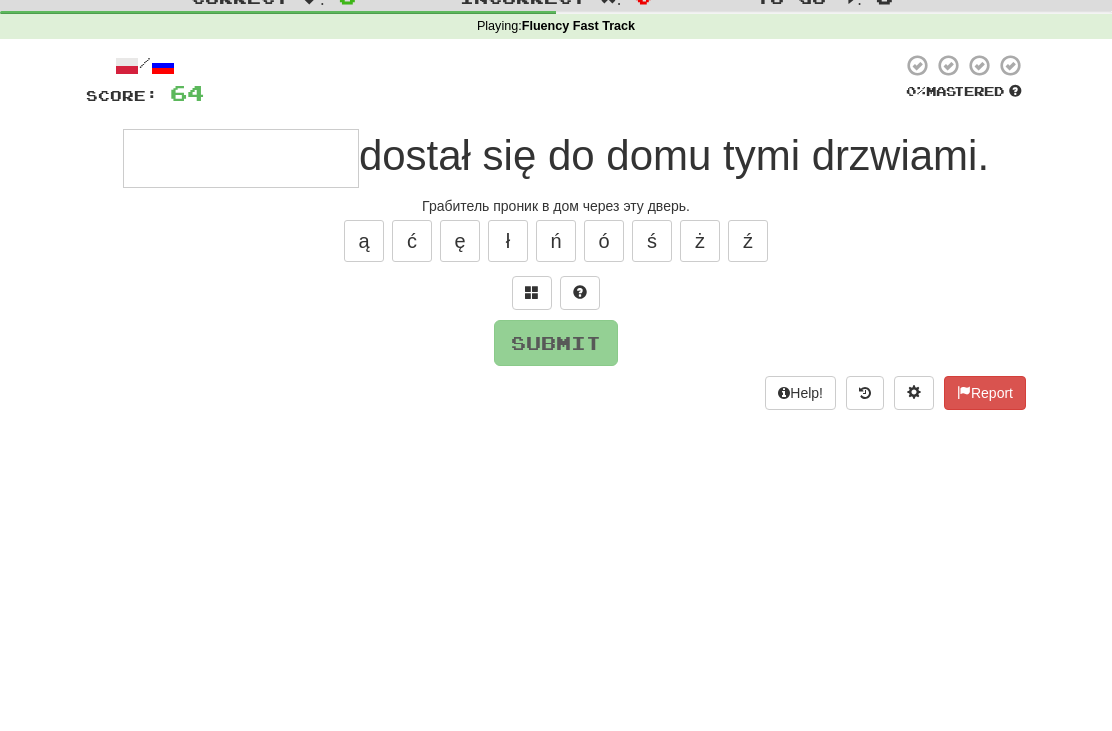 click at bounding box center [532, 361] 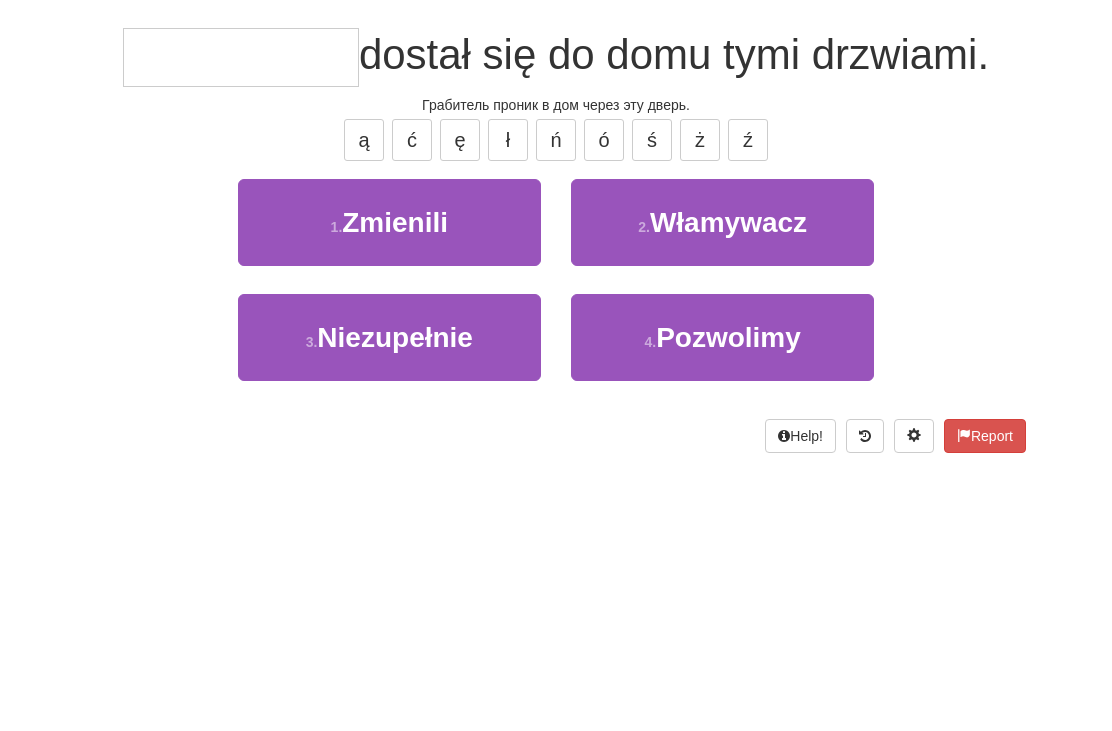 click on "2 . Włamywacz" at bounding box center (722, 392) 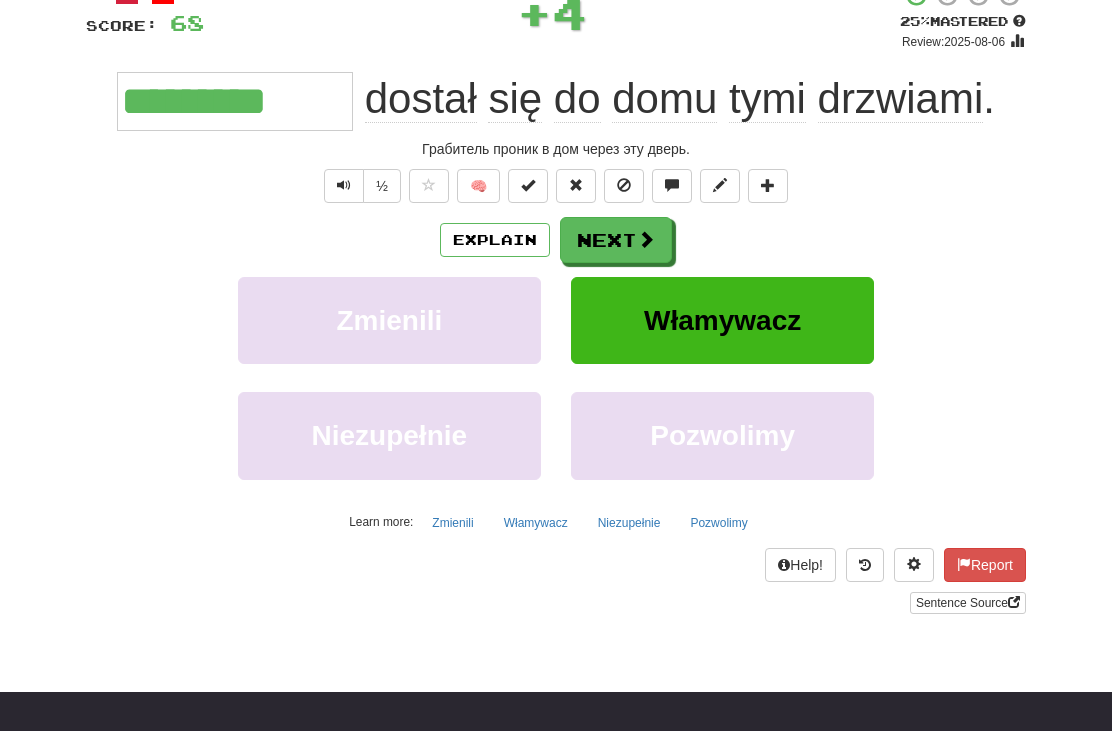 scroll, scrollTop: 90, scrollLeft: 0, axis: vertical 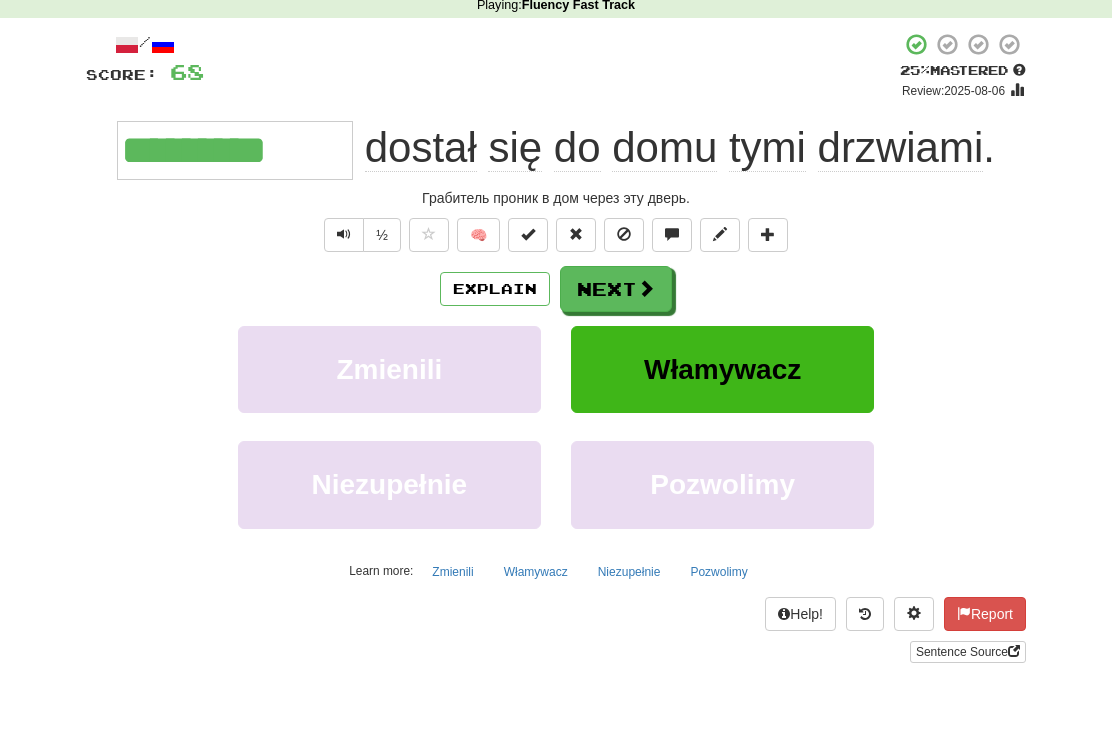 click on "Next" at bounding box center (616, 289) 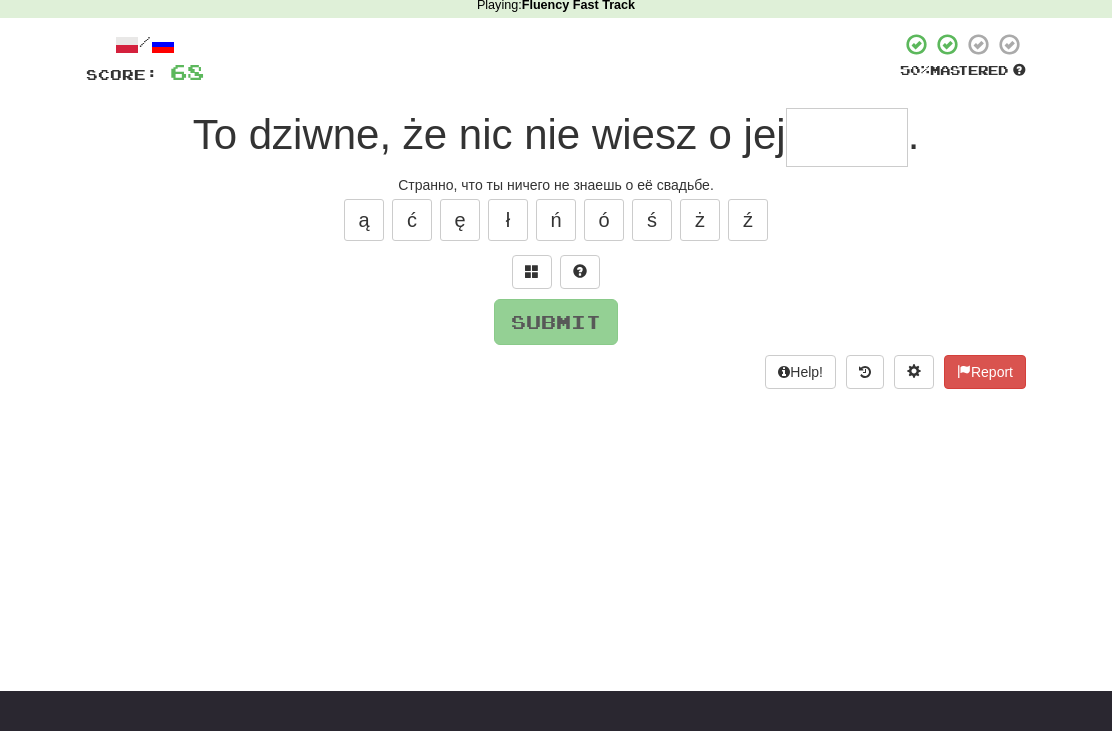 type on "*" 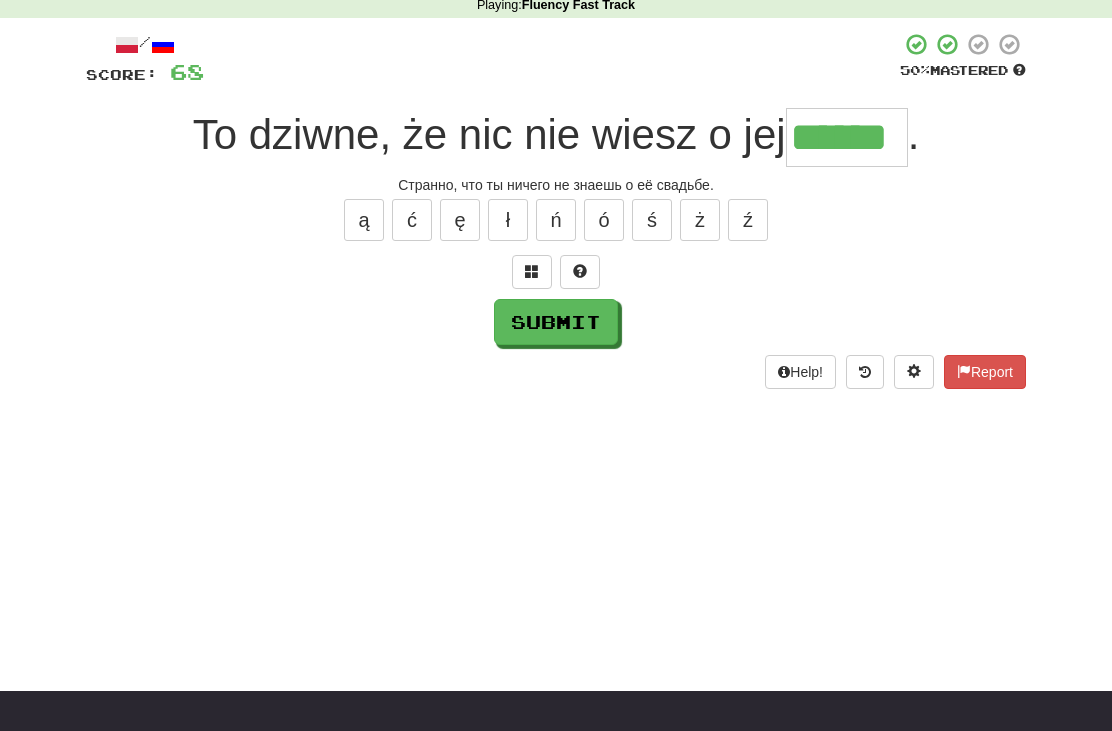 type on "******" 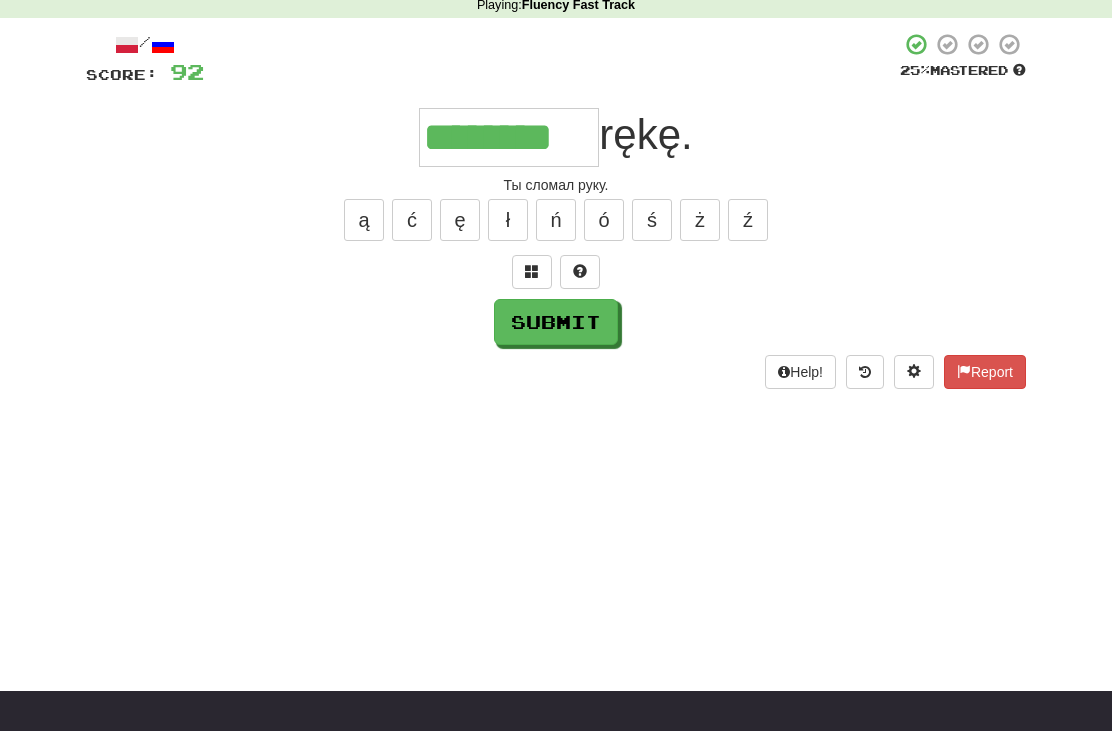 type on "********" 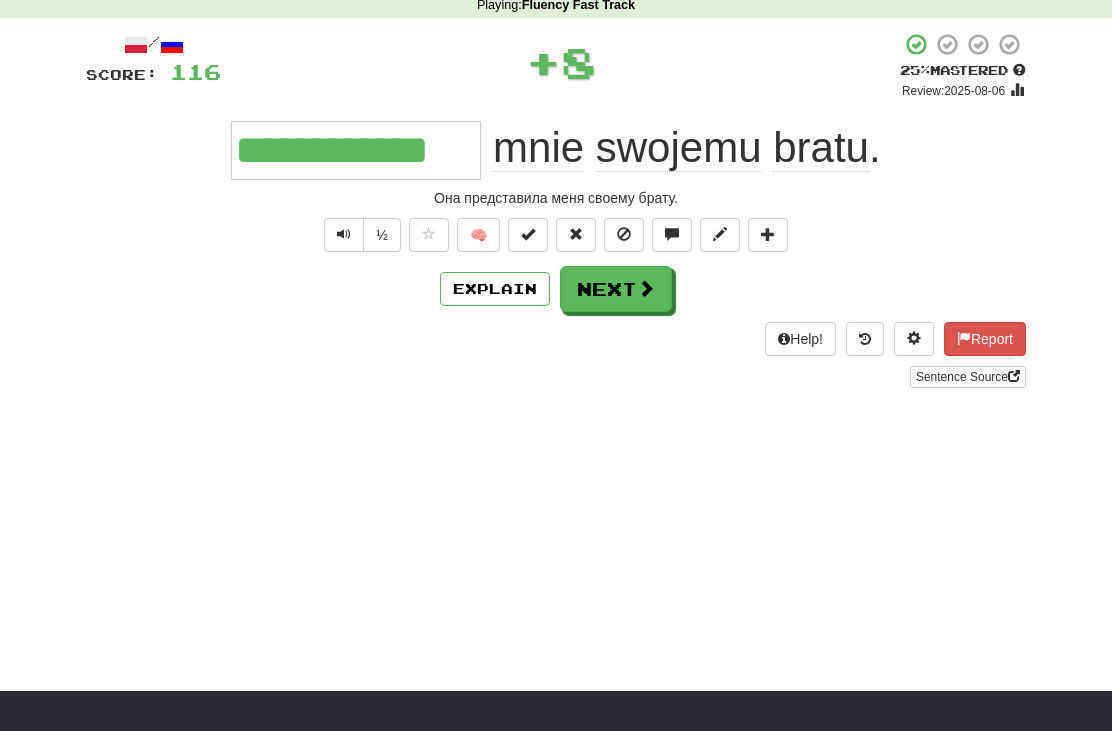 type on "**********" 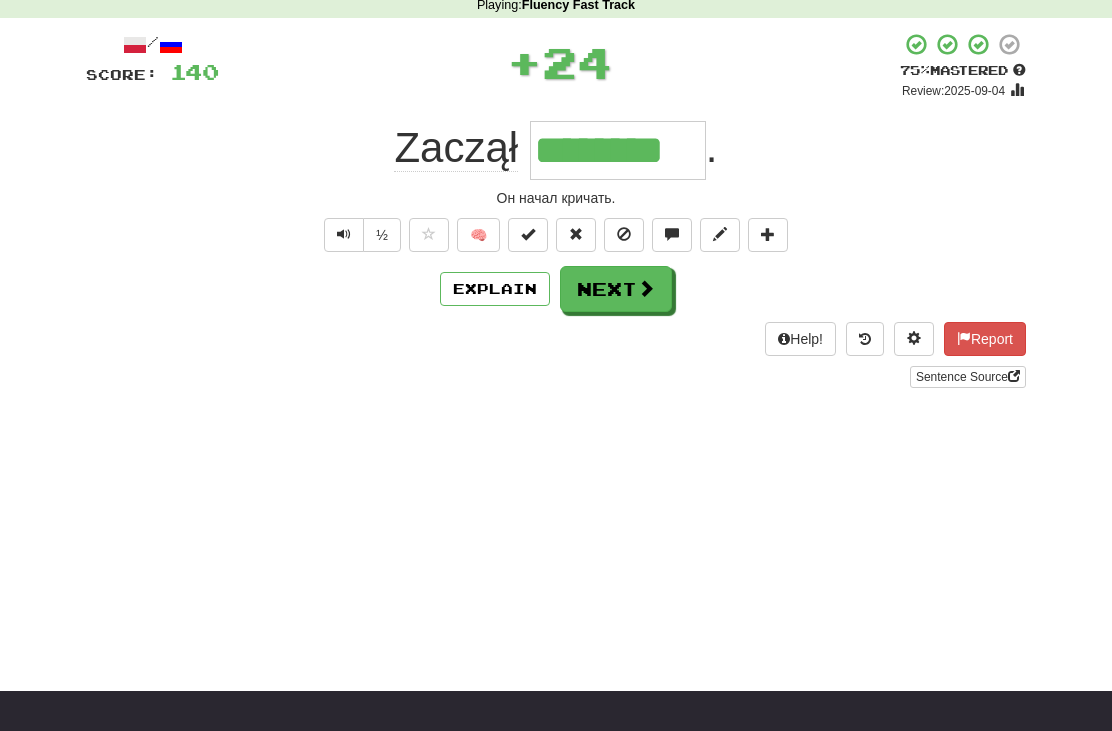 type on "********" 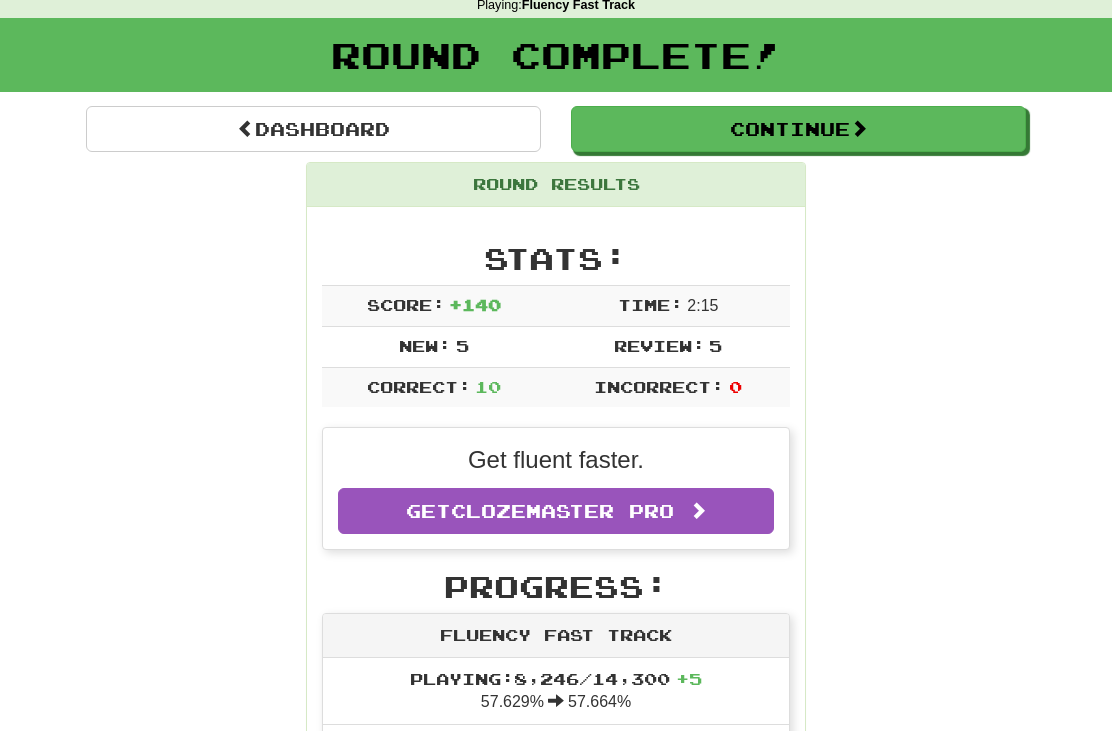 click on "Continue" at bounding box center [798, 129] 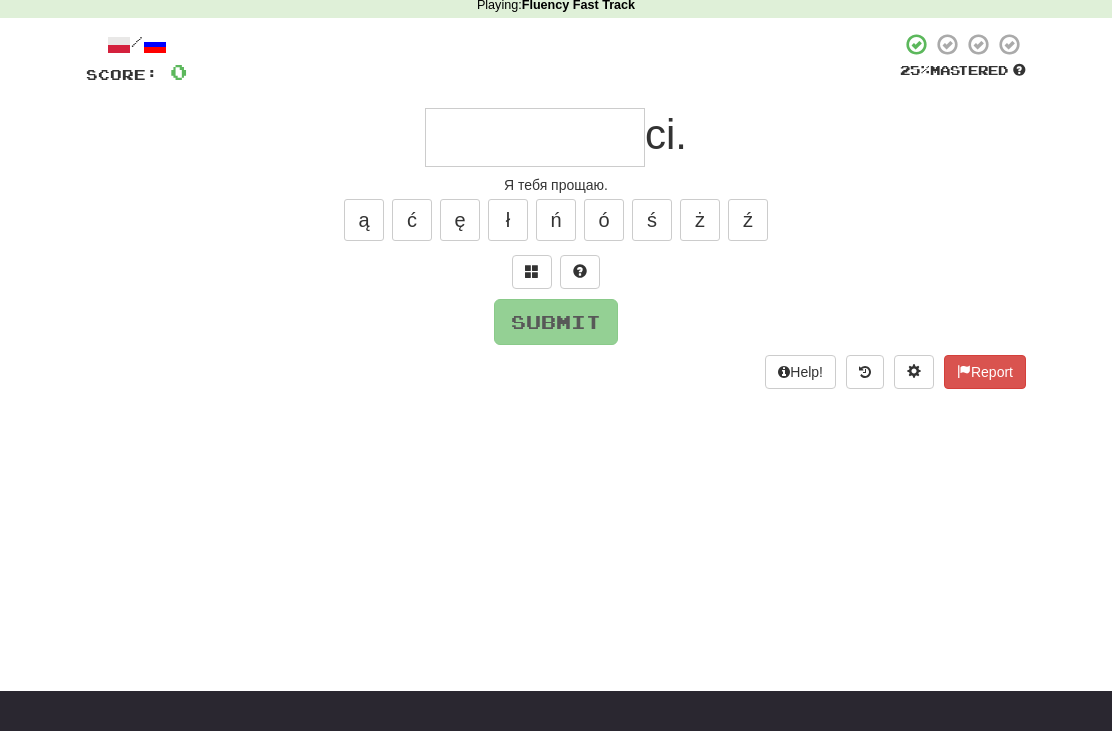 click at bounding box center [535, 137] 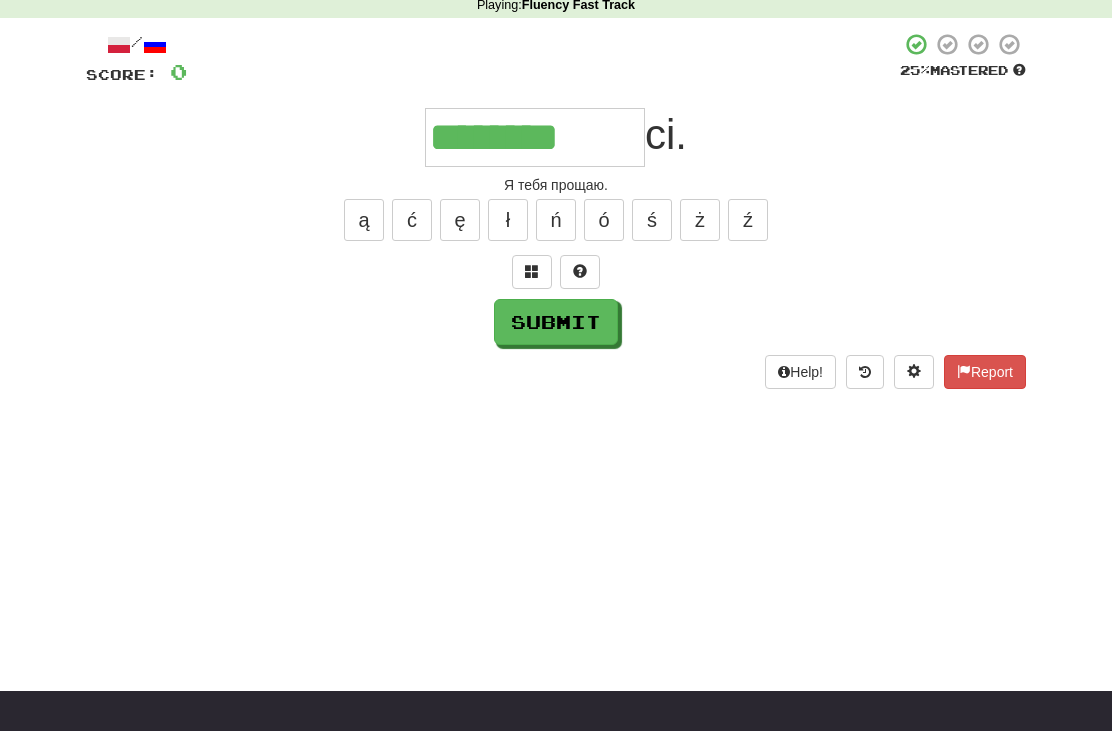 type on "********" 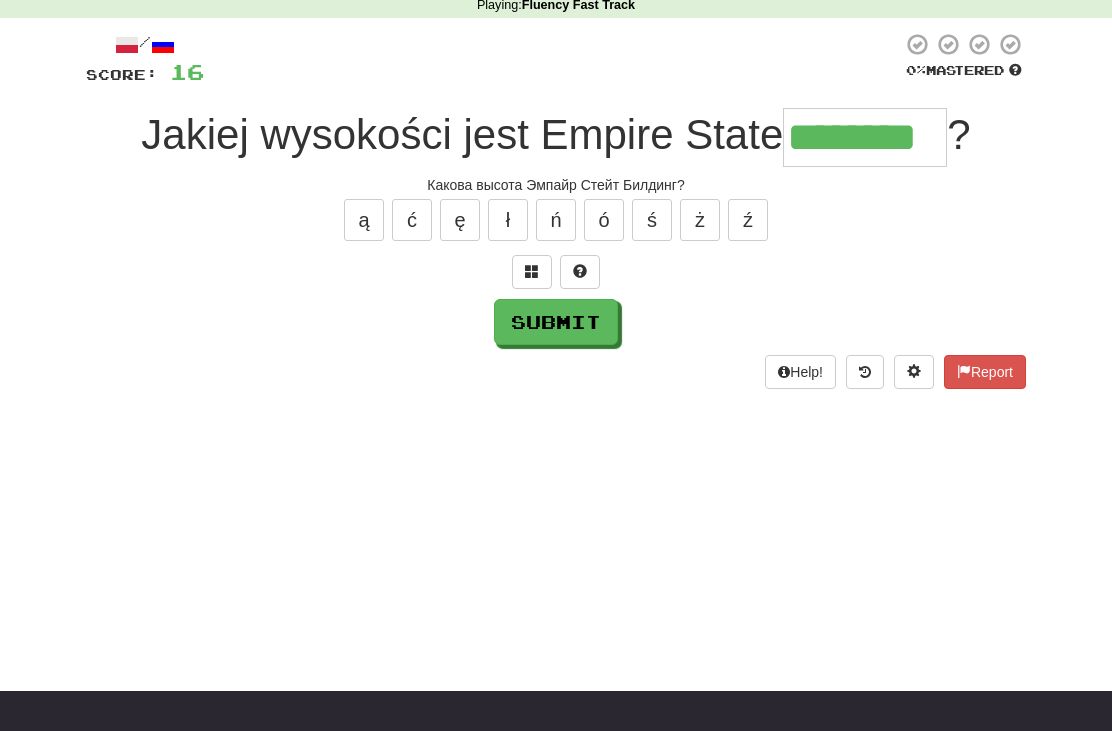 type on "********" 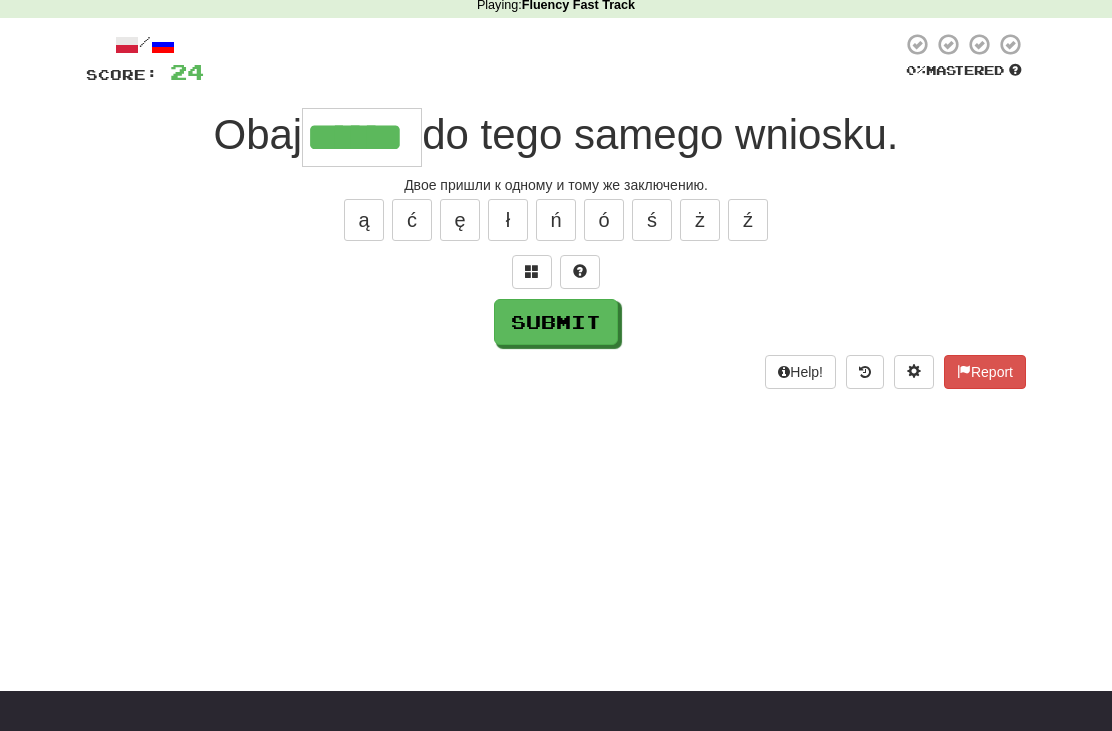 type on "******" 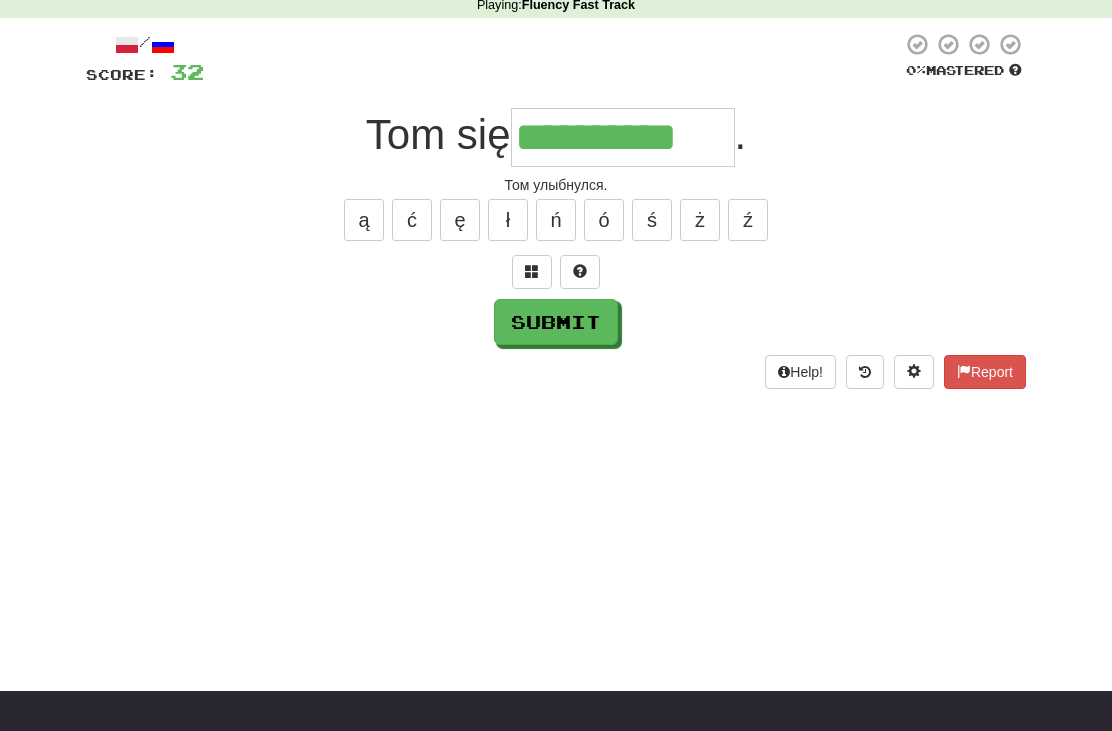 type on "**********" 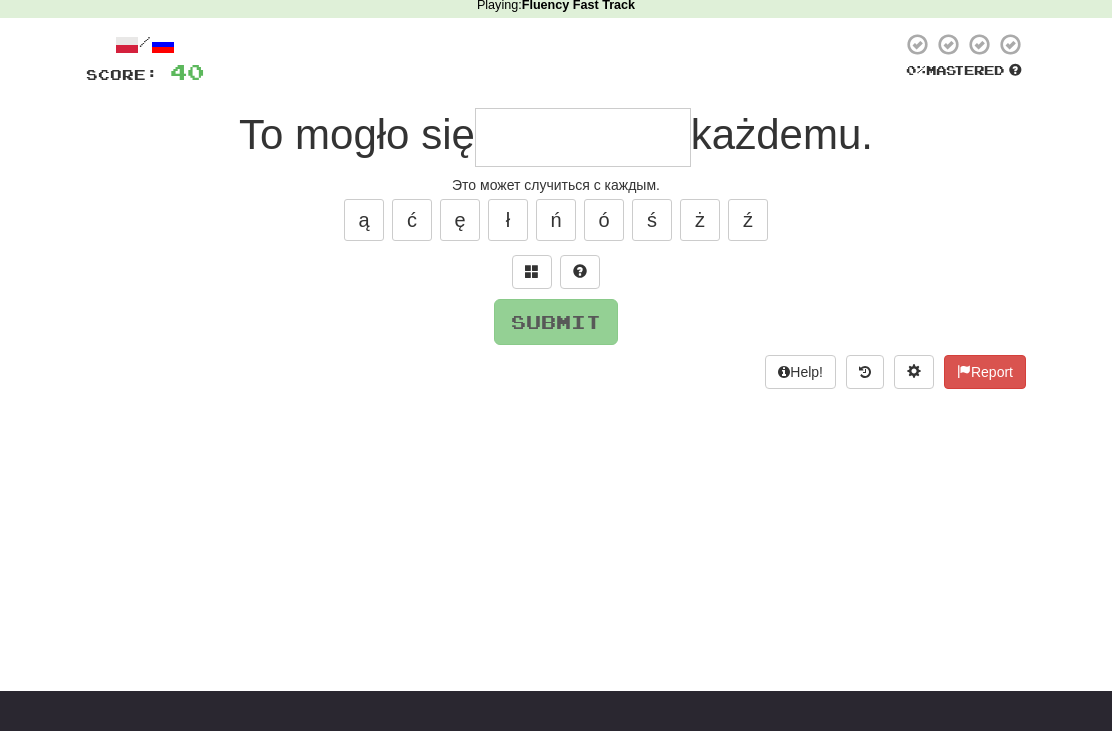 type on "*" 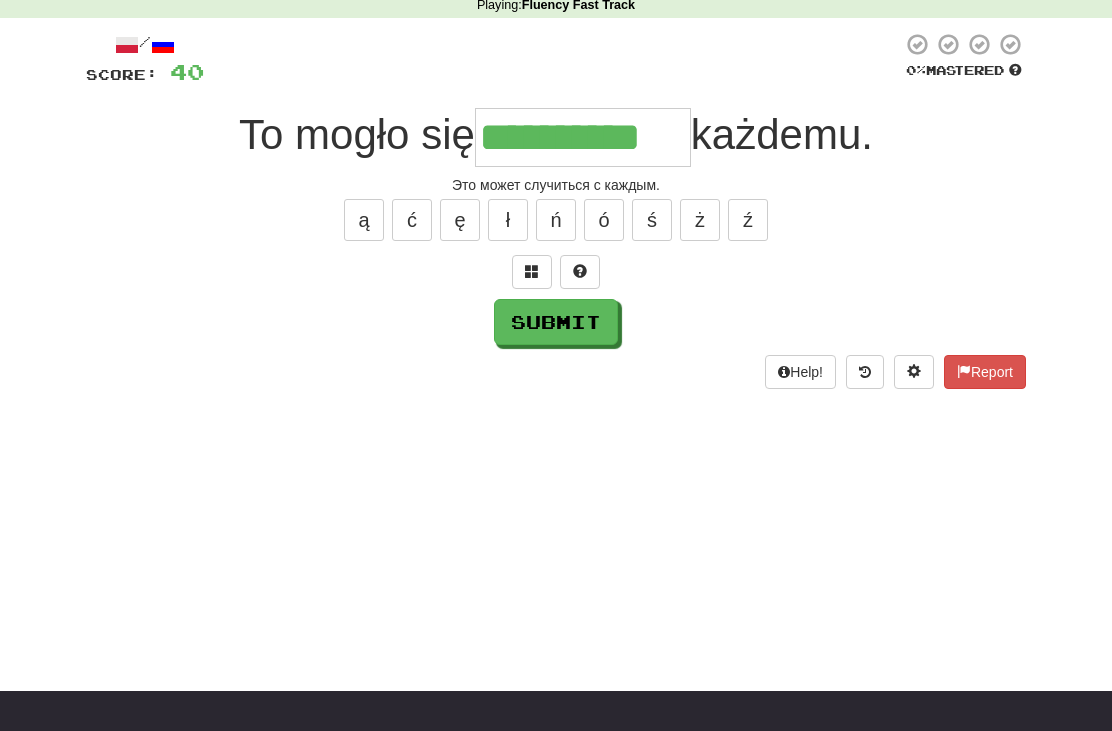 type on "**********" 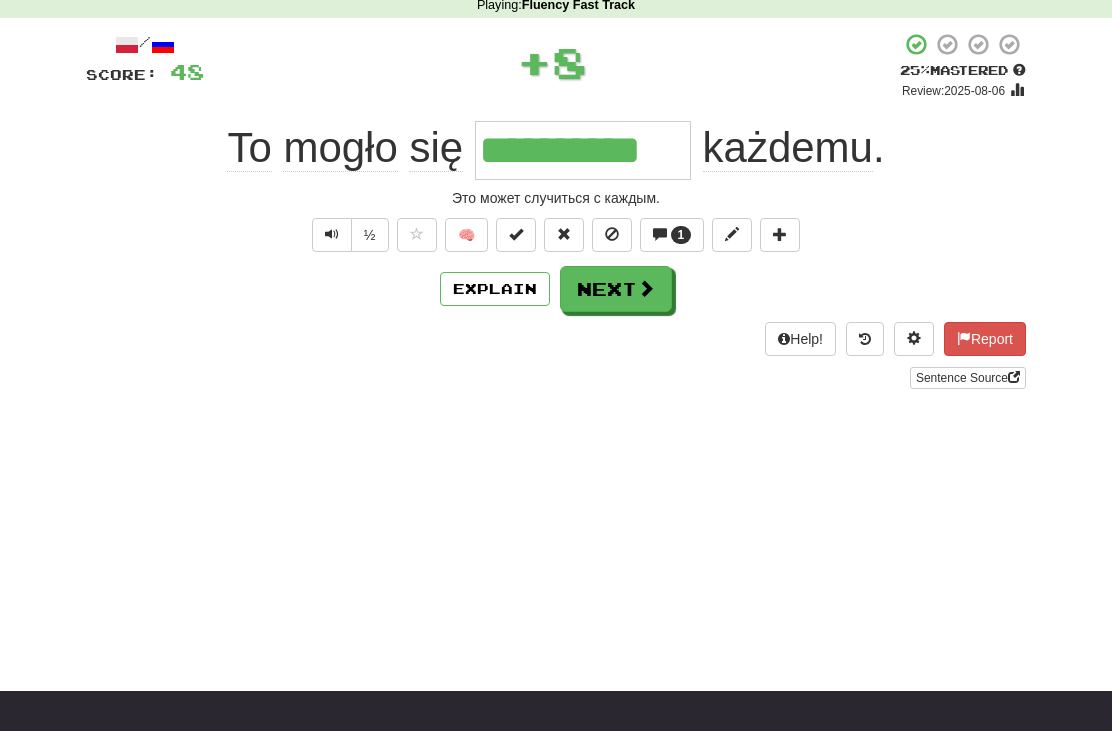 click on "1" at bounding box center [681, 235] 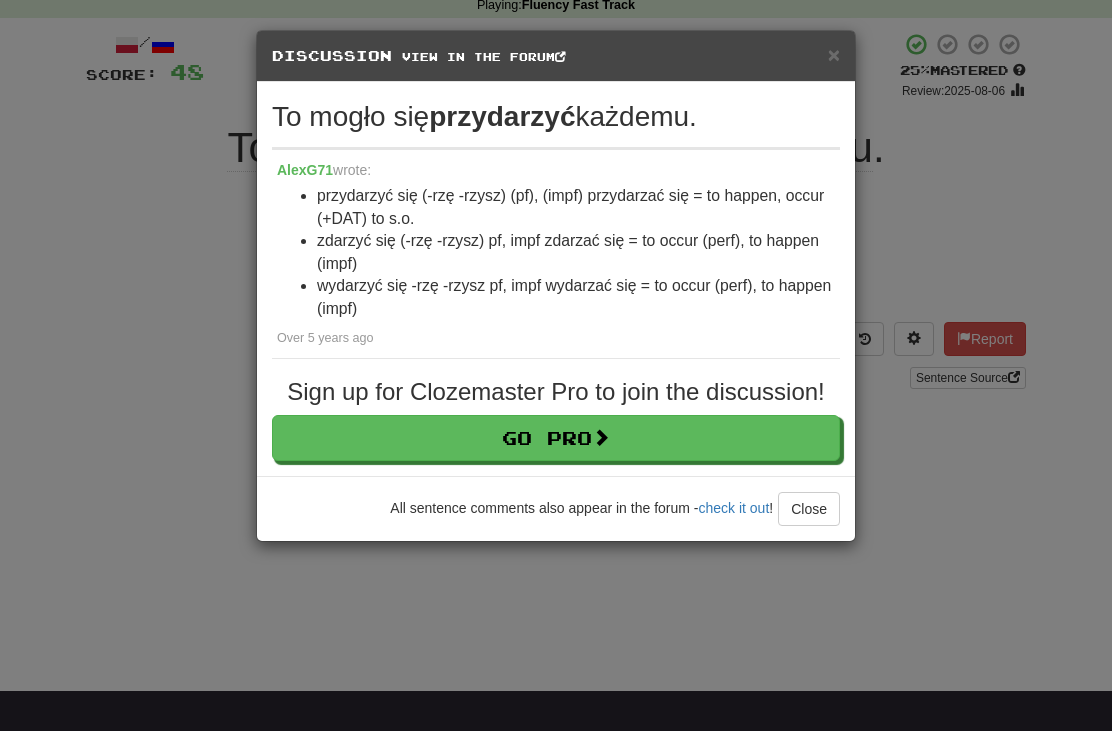 click on "Close" at bounding box center [809, 509] 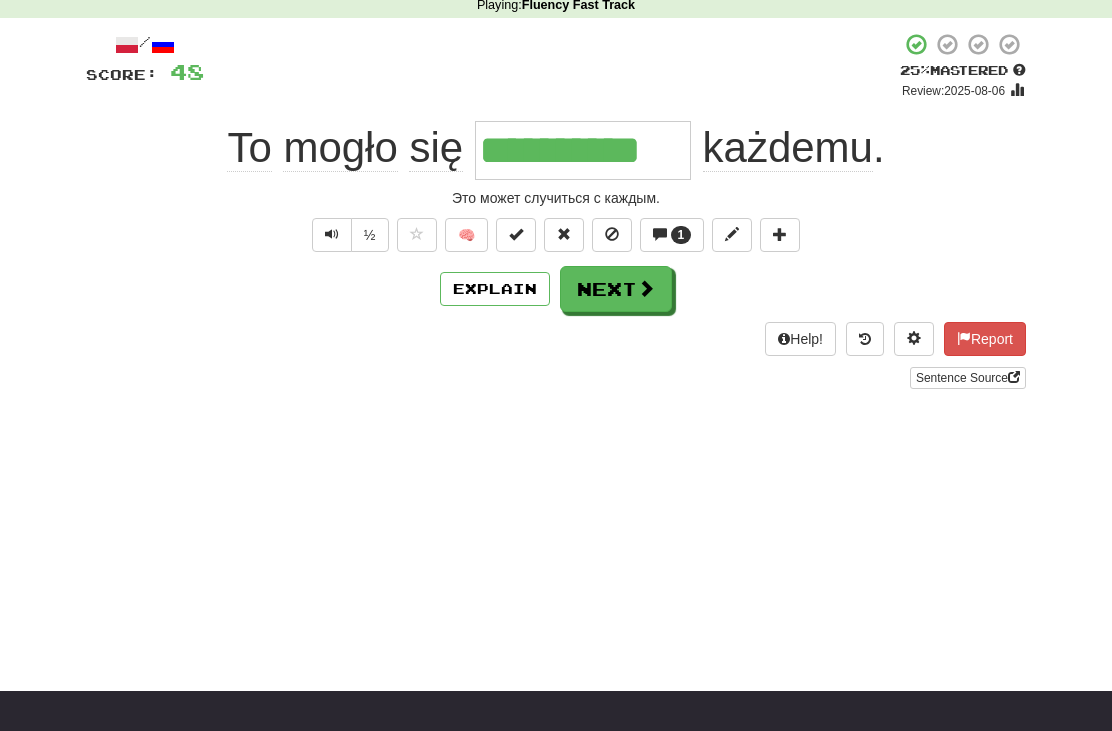 click on "Next" at bounding box center (616, 289) 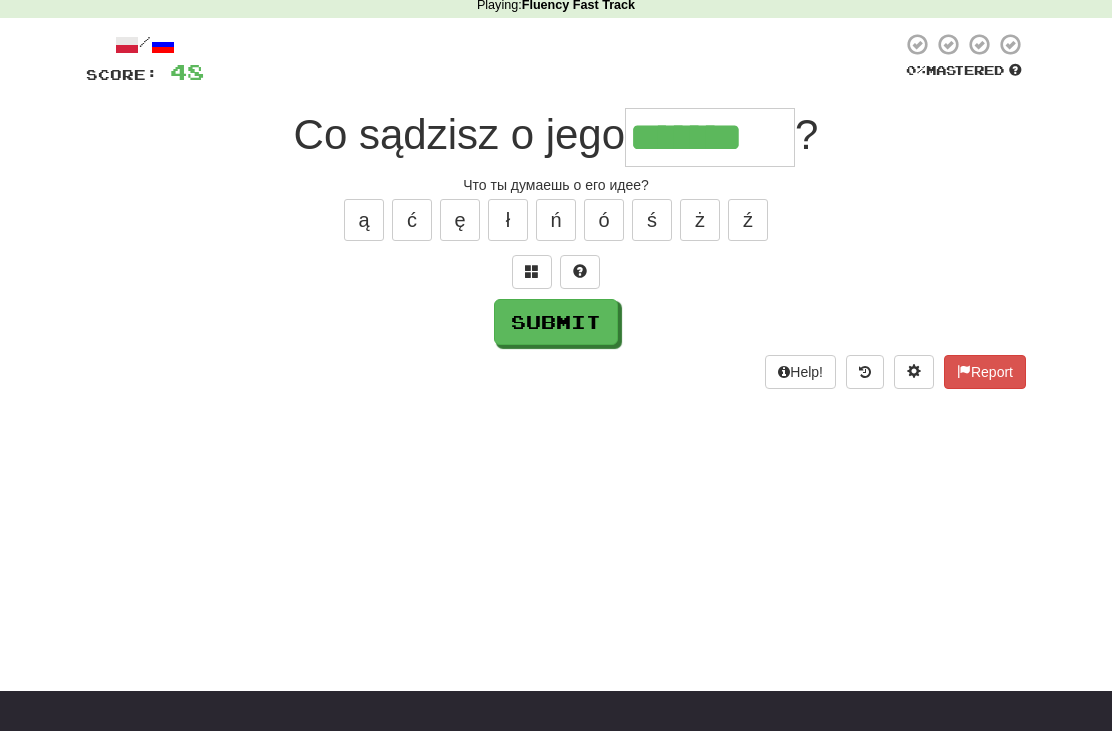 type on "*******" 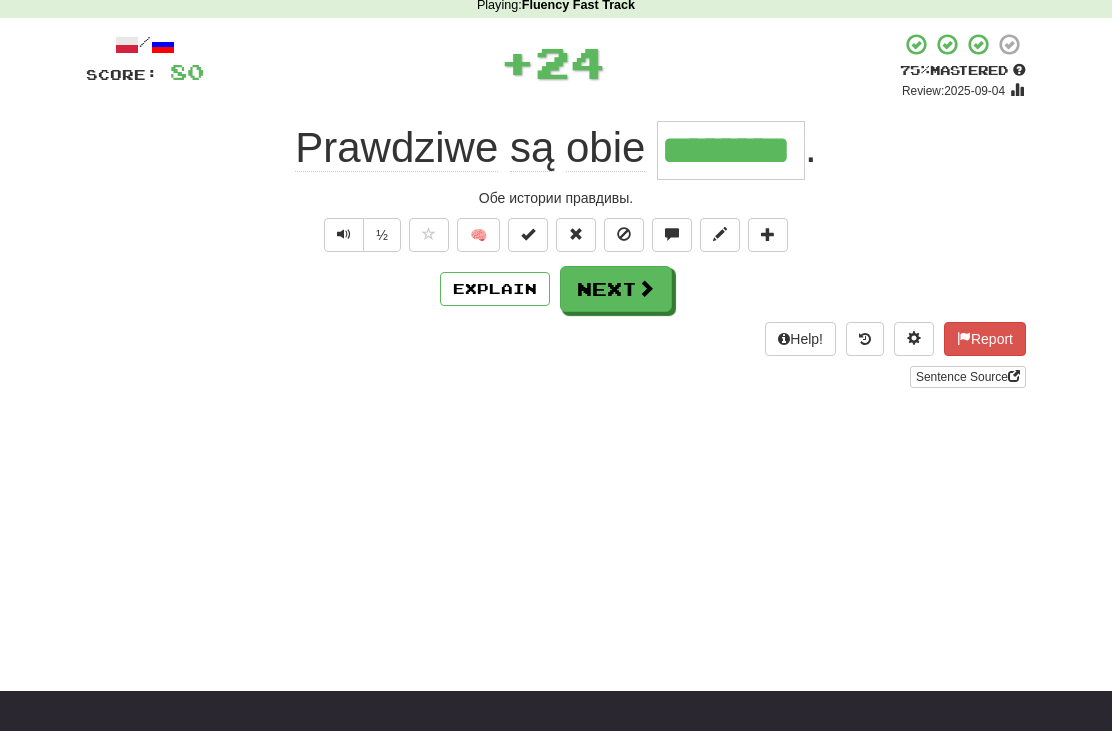 type on "********" 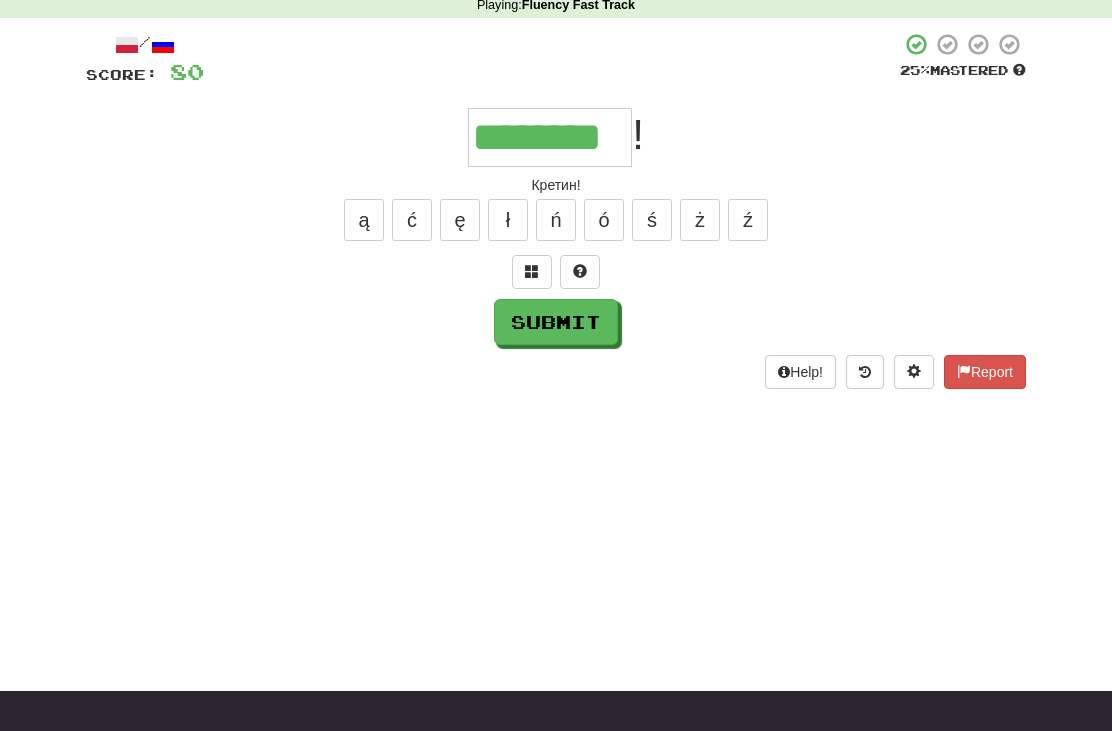 type on "********" 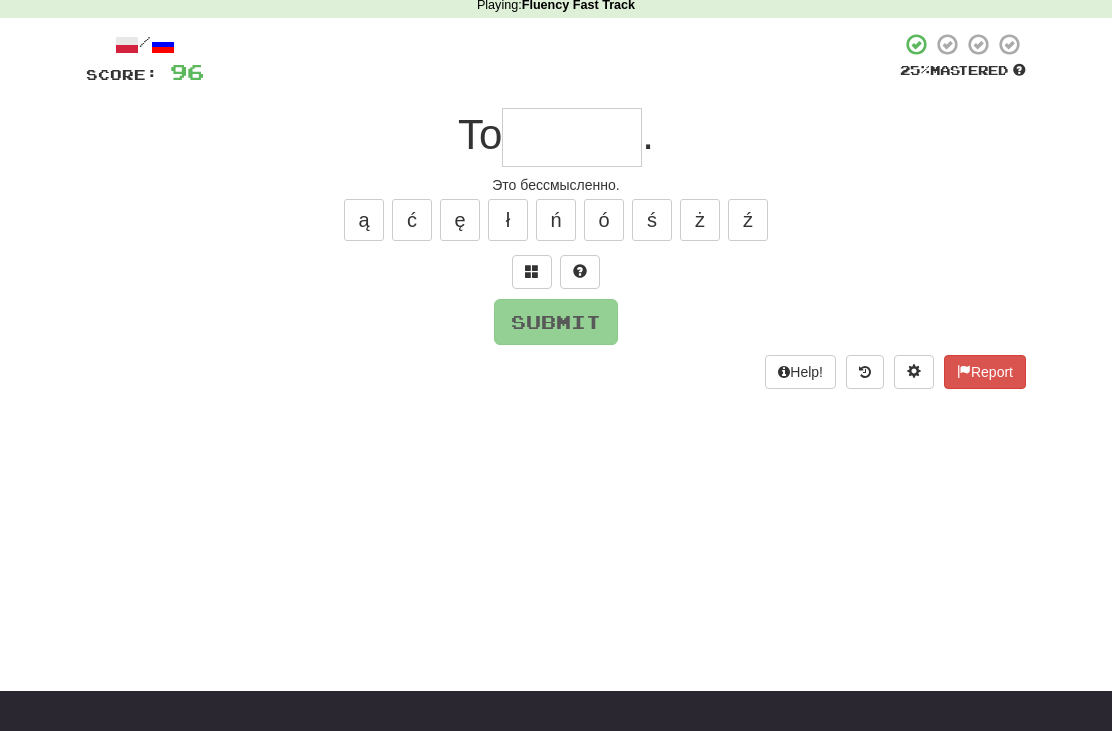 type on "*" 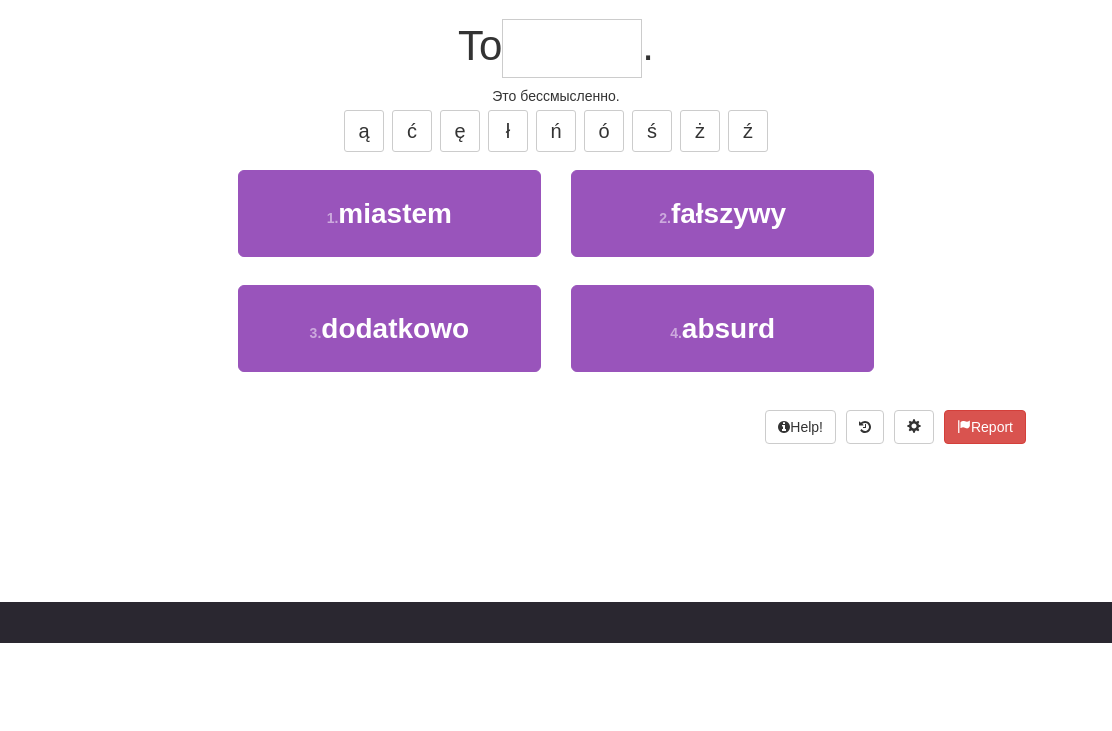 click on "4 . absurd" at bounding box center [722, 417] 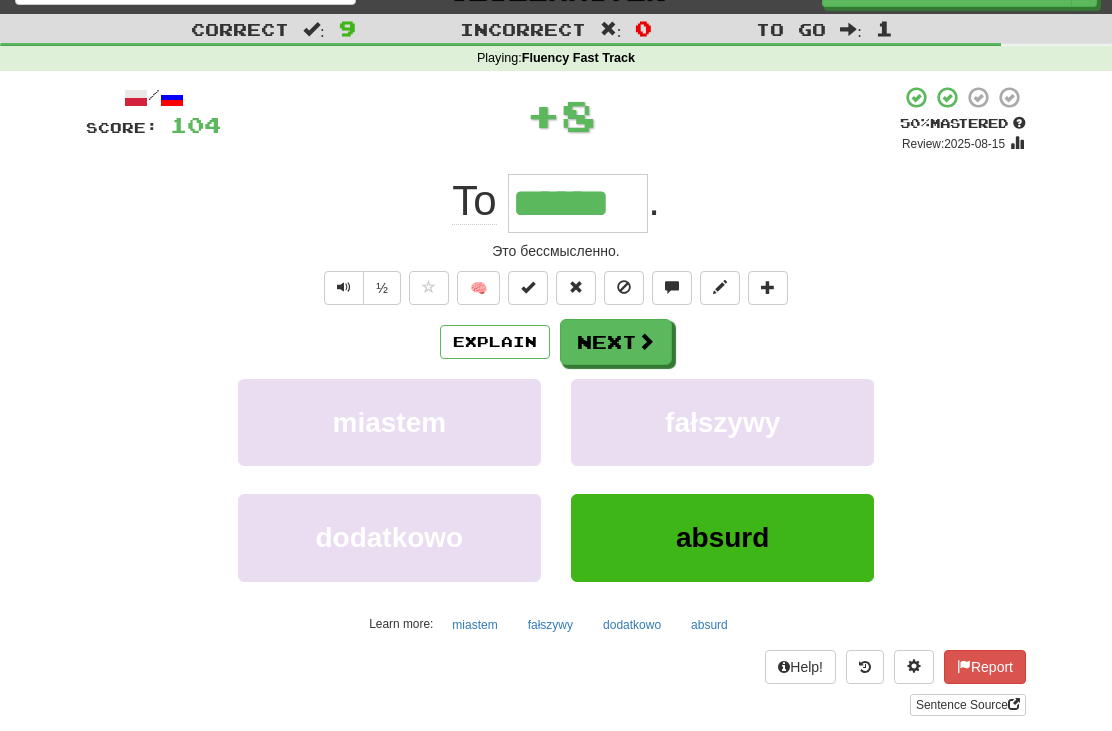 scroll, scrollTop: 0, scrollLeft: 0, axis: both 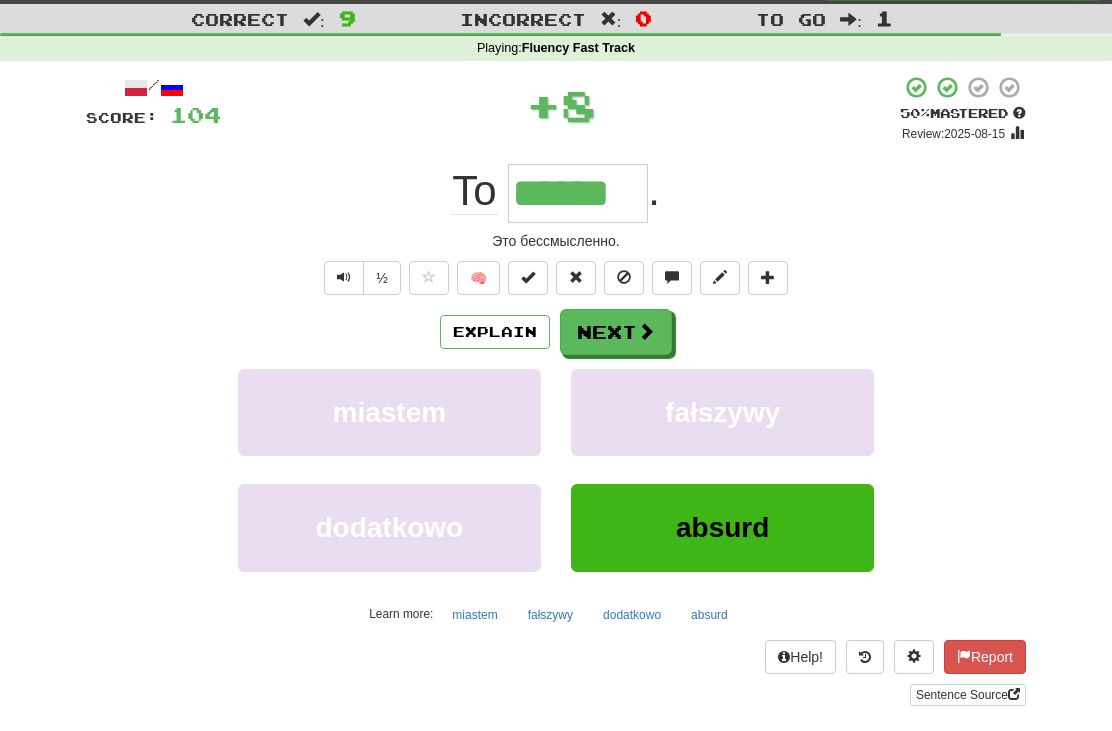 click at bounding box center [646, 331] 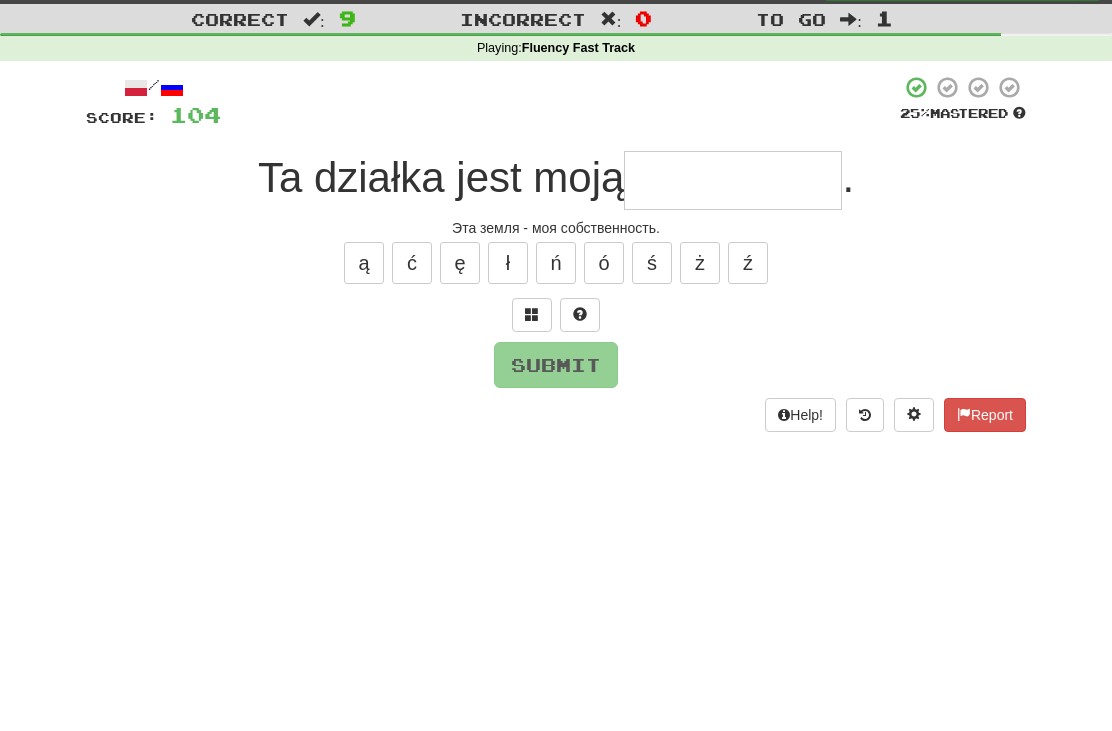 scroll, scrollTop: 46, scrollLeft: 0, axis: vertical 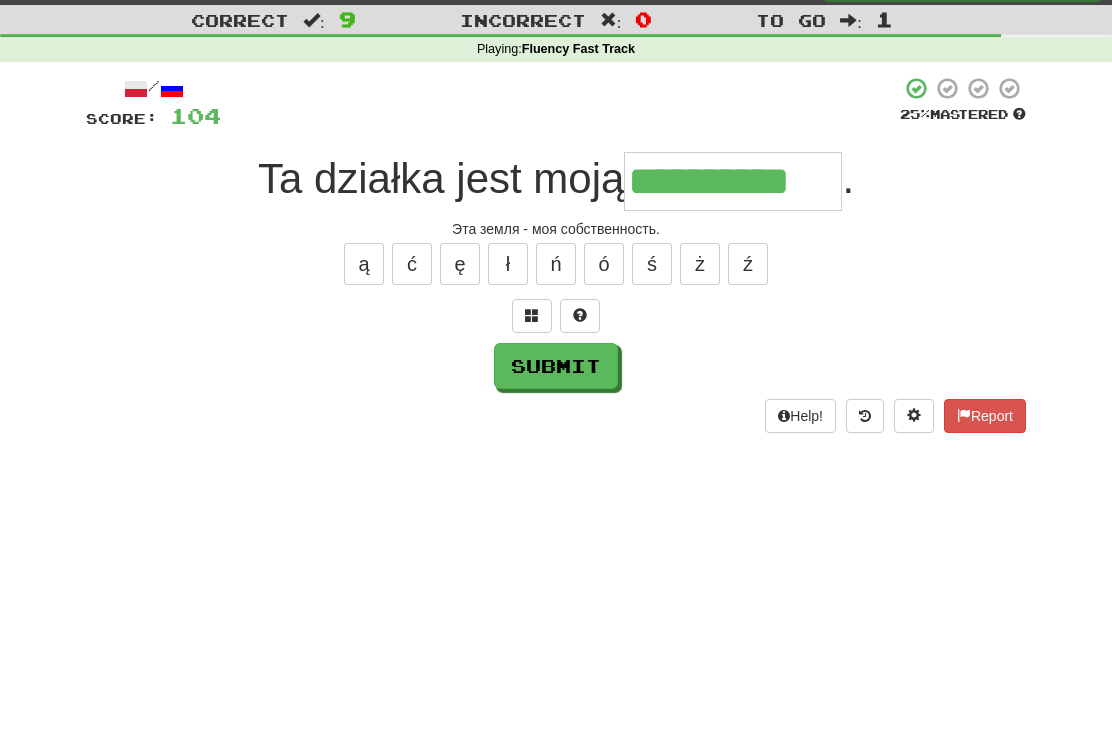 type on "**********" 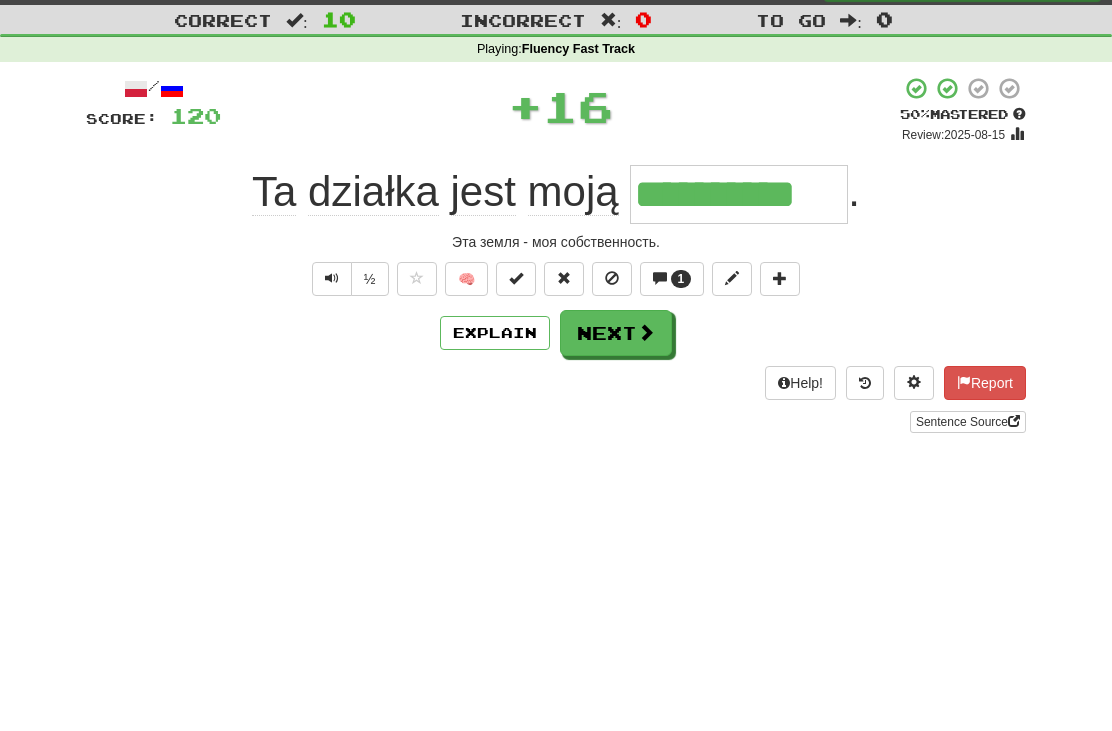 click on "1" at bounding box center (681, 279) 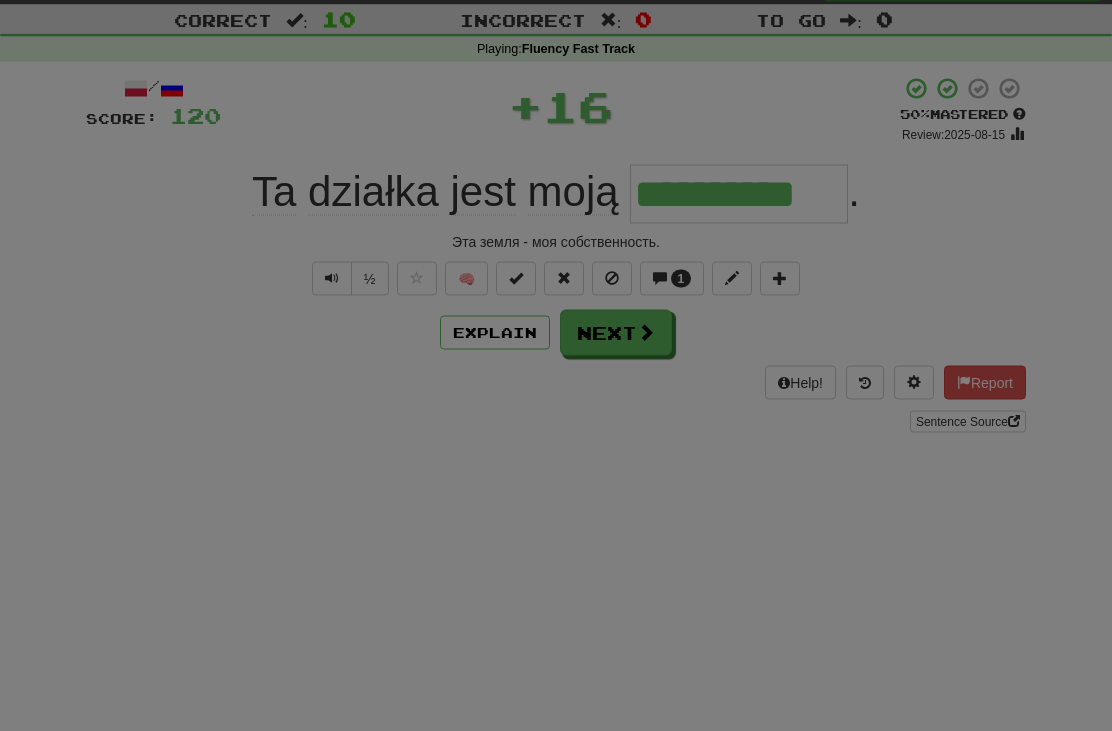 scroll, scrollTop: 47, scrollLeft: 0, axis: vertical 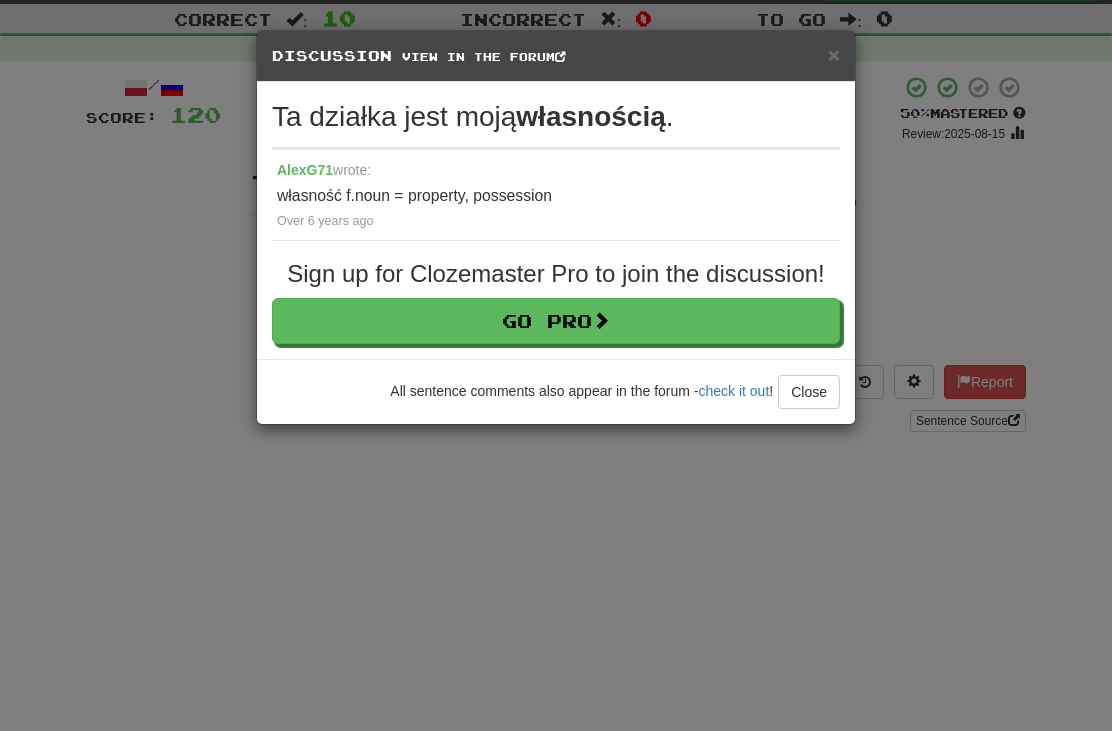 click on "Close" at bounding box center (809, 392) 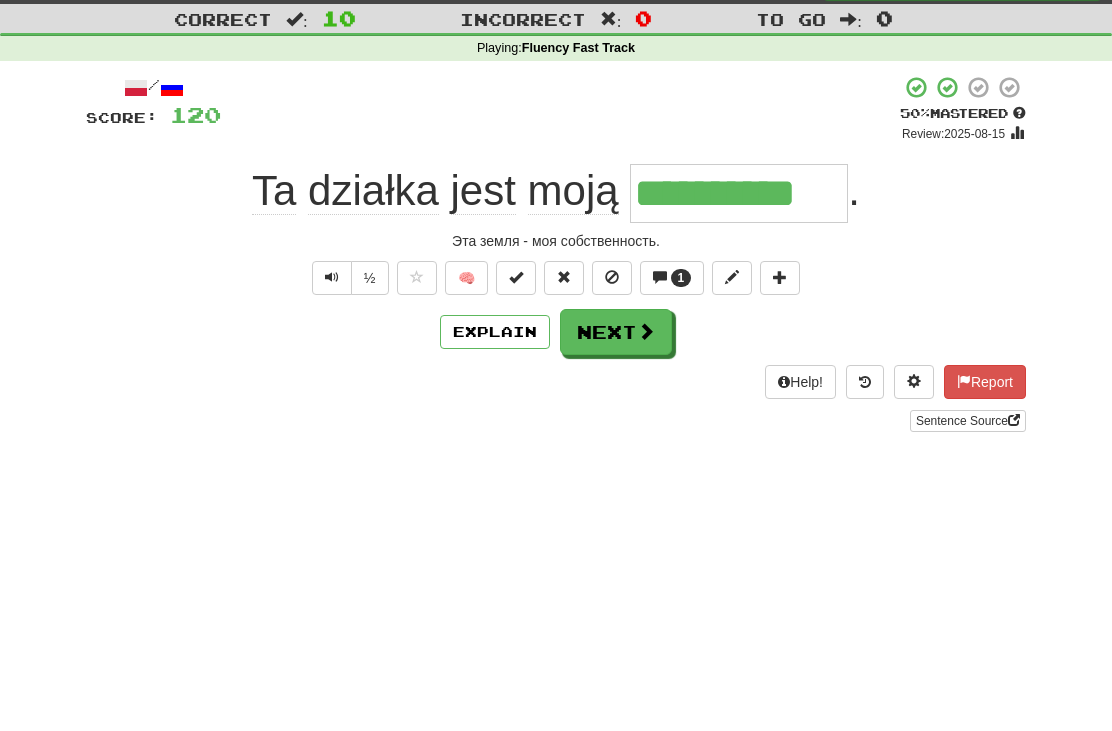 click at bounding box center [646, 331] 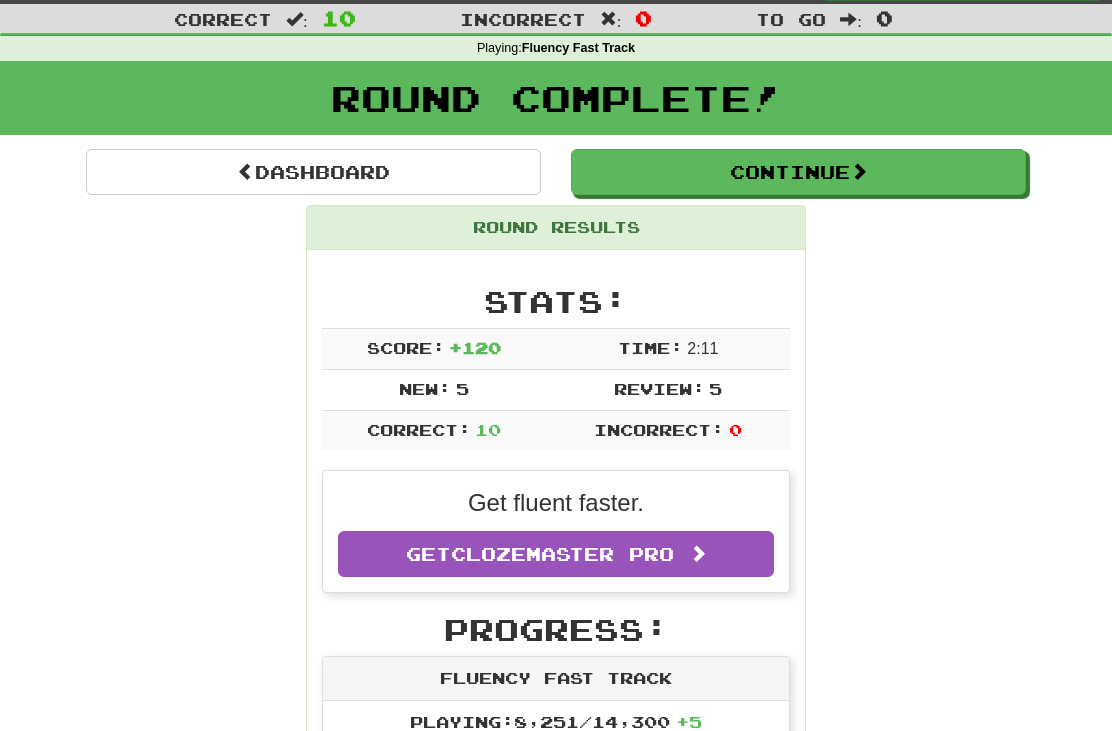 click on "Continue" at bounding box center [798, 172] 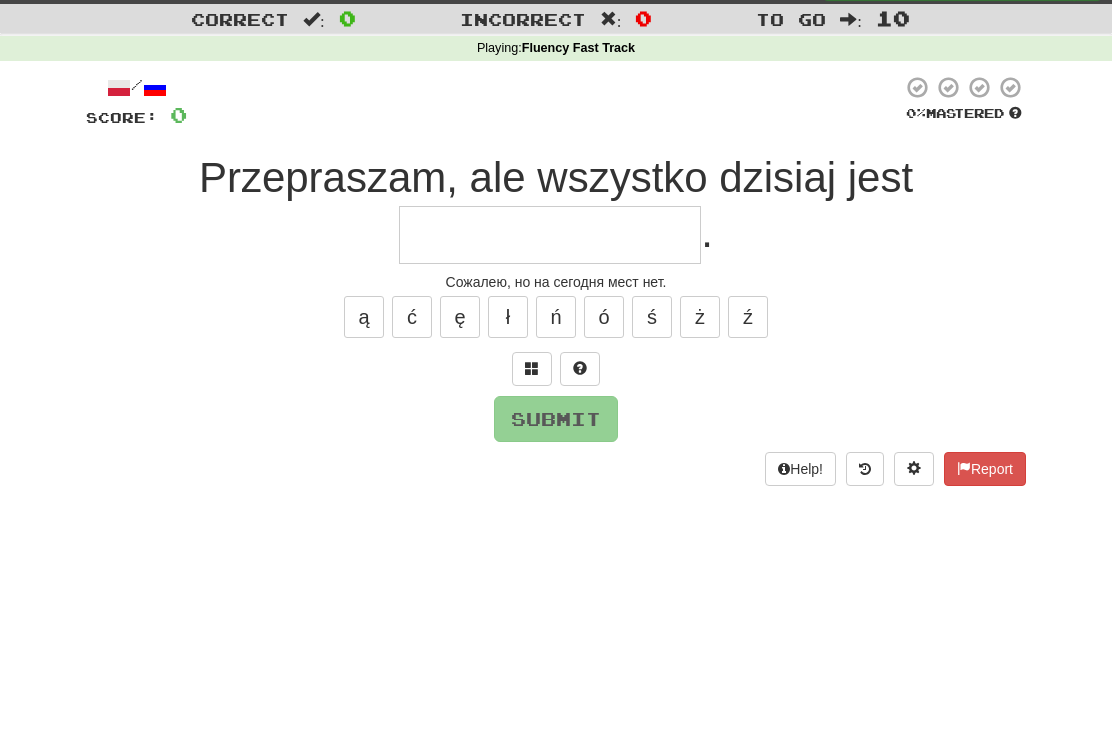 click at bounding box center [550, 235] 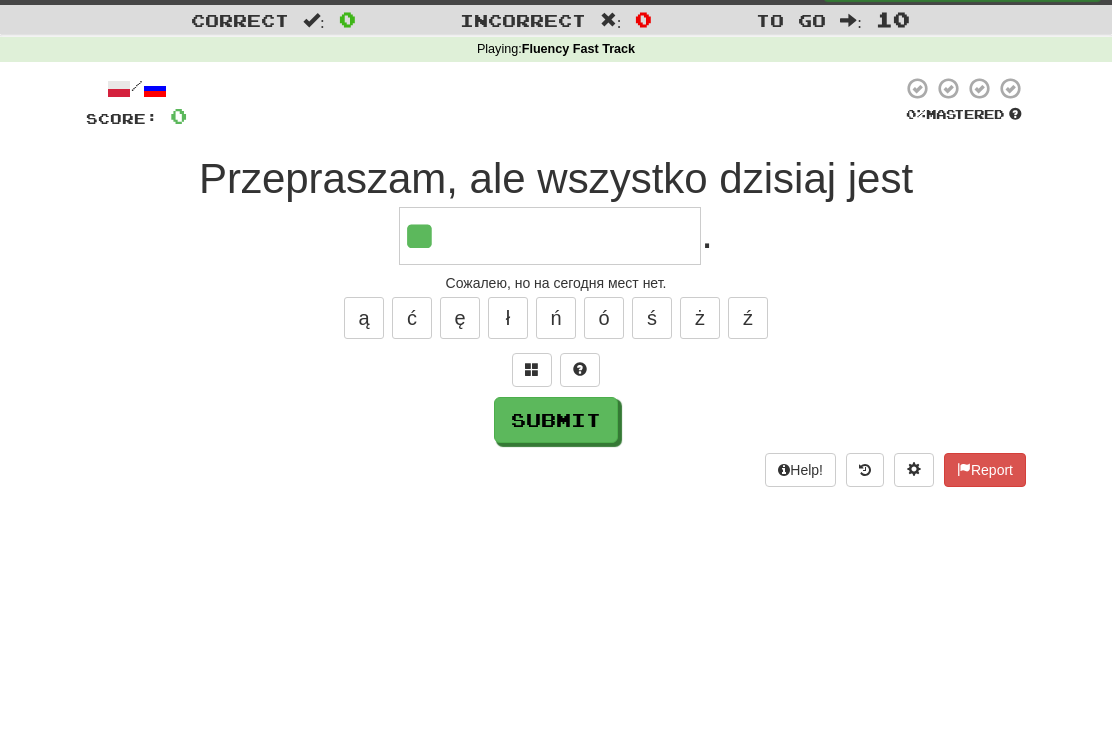 scroll, scrollTop: 24, scrollLeft: 0, axis: vertical 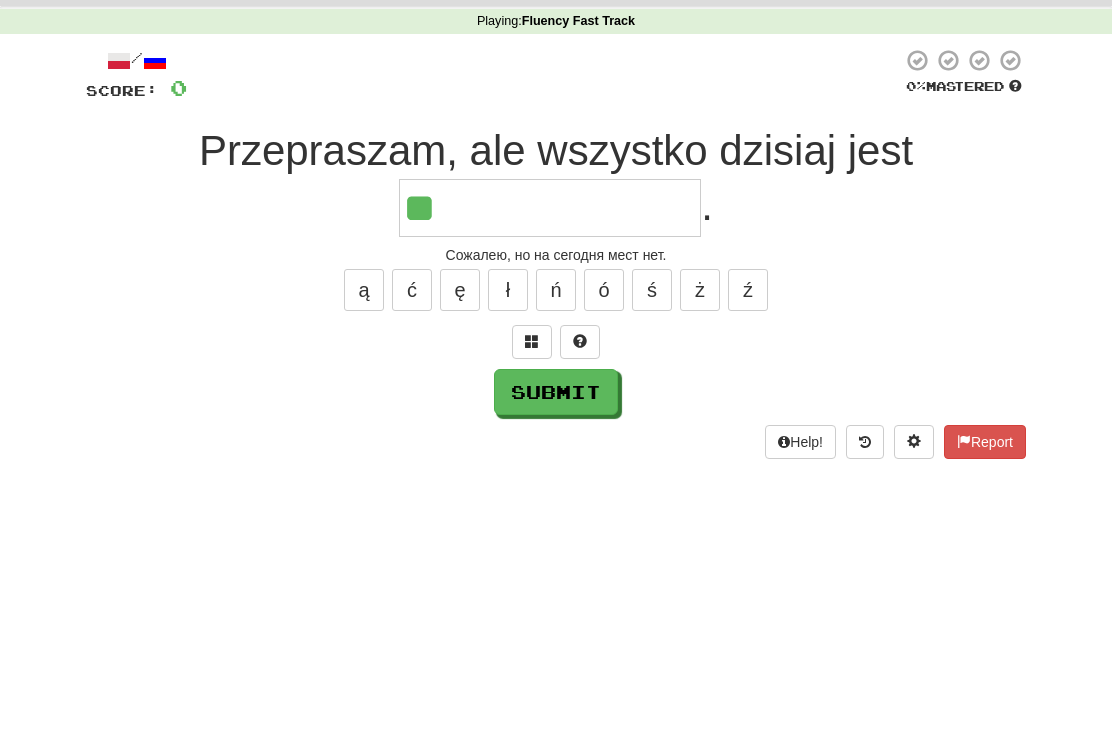 click at bounding box center (532, 392) 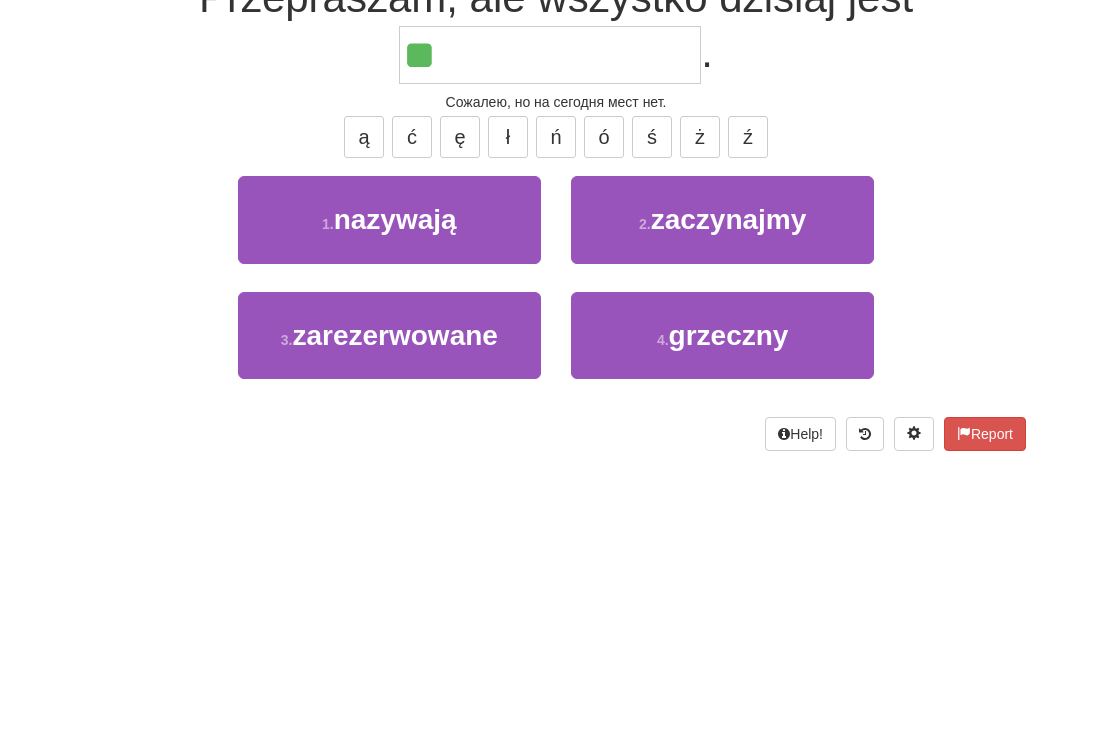 click on "zarezerwowane" at bounding box center (394, 538) 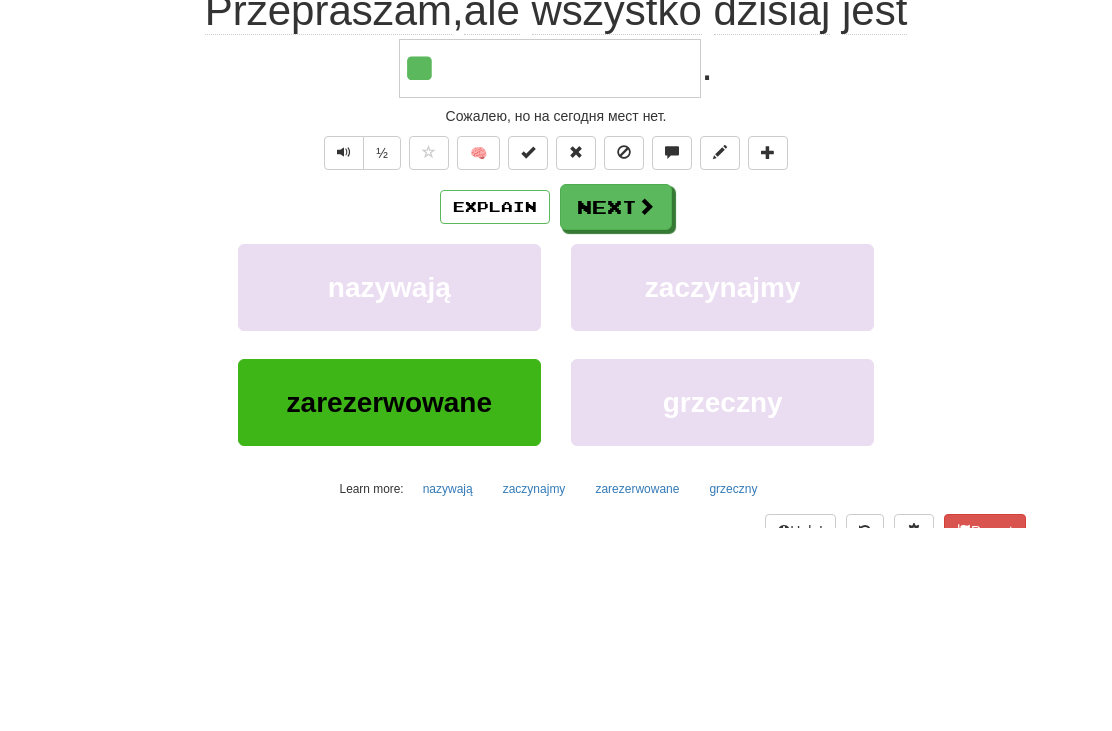 type on "**********" 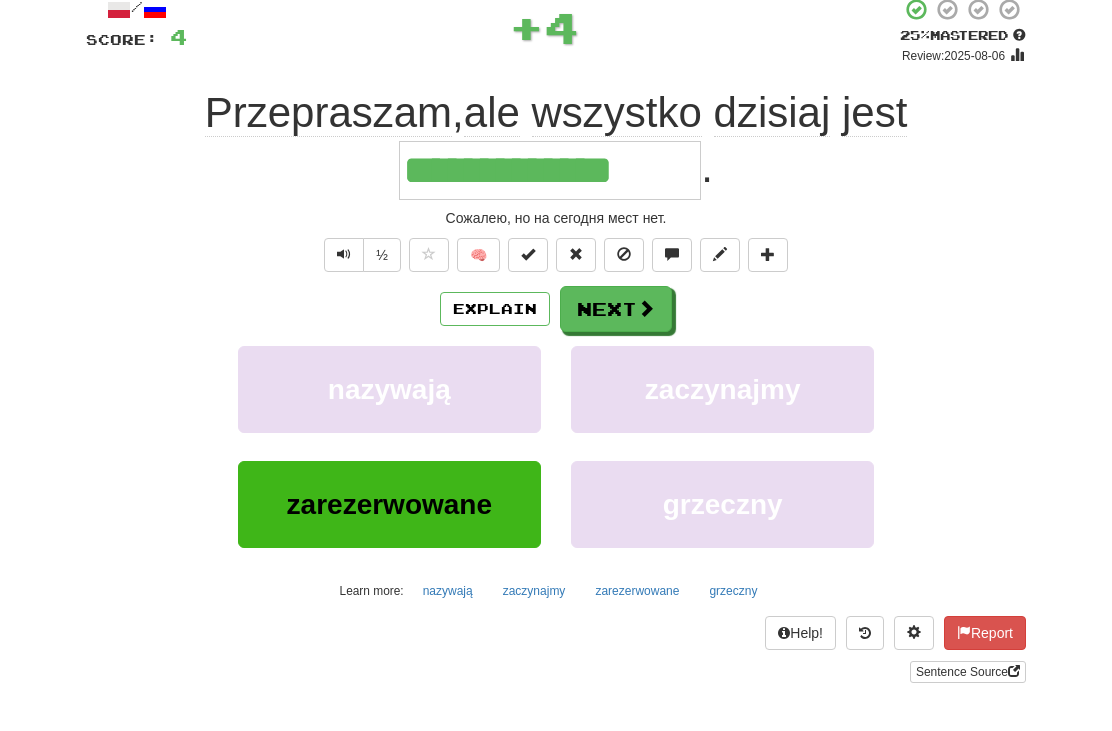 scroll, scrollTop: 123, scrollLeft: 0, axis: vertical 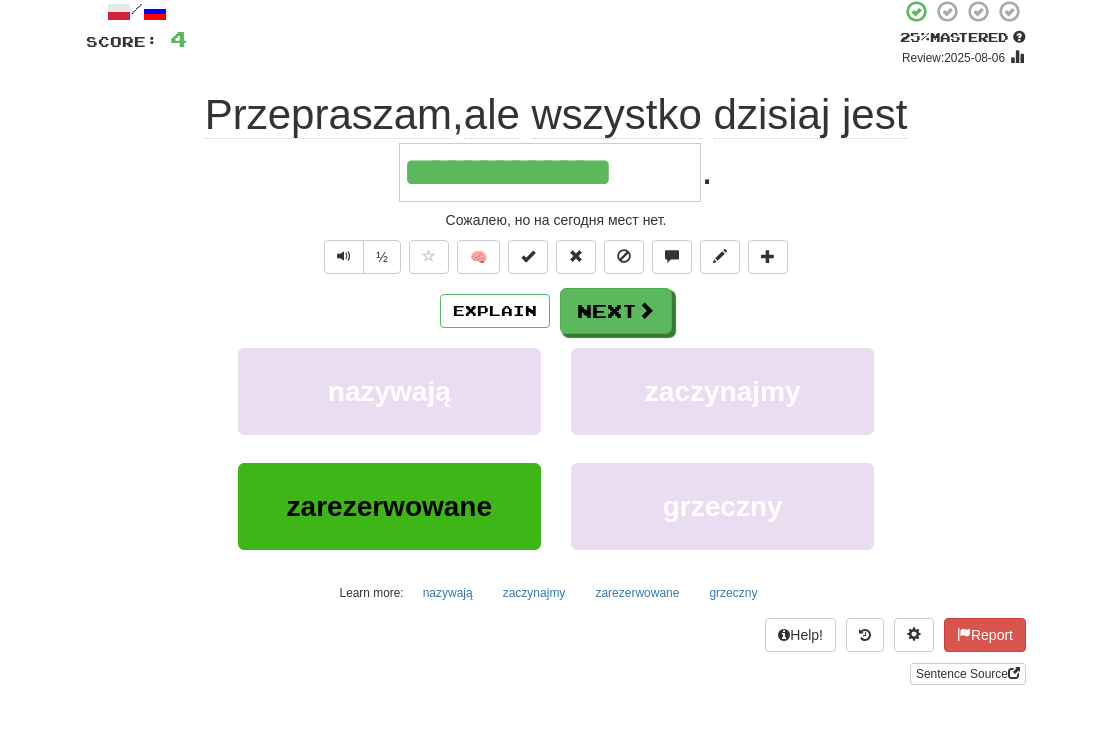 click on "Next" at bounding box center (616, 311) 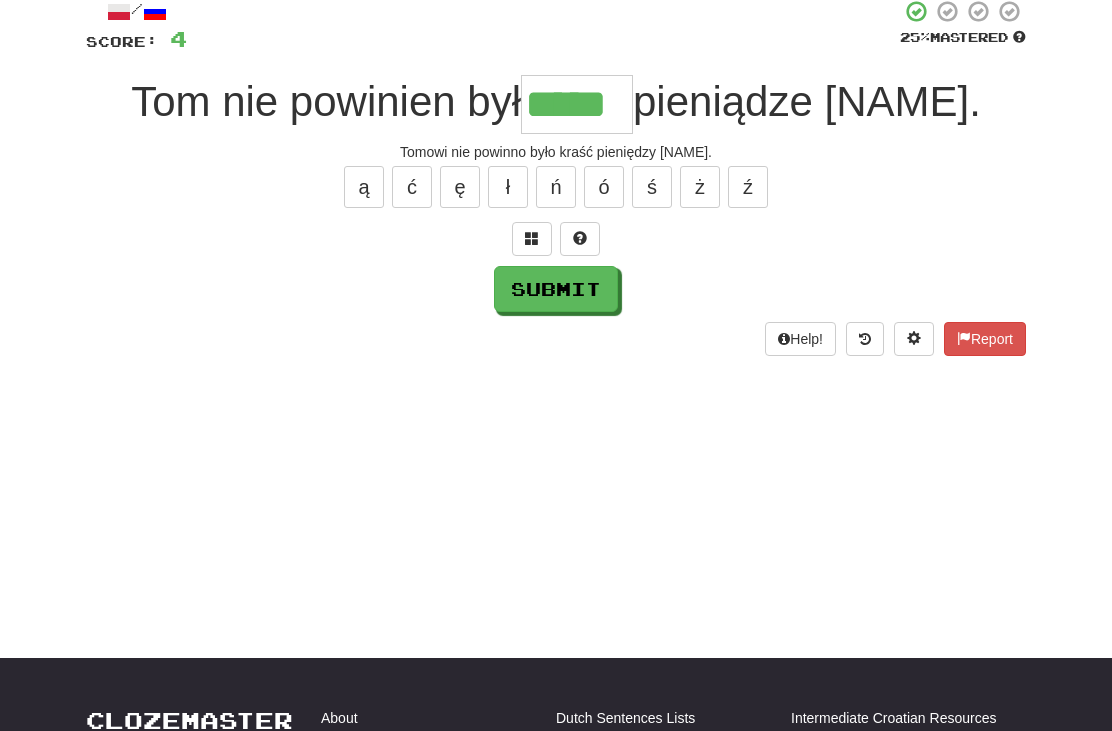 type on "*****" 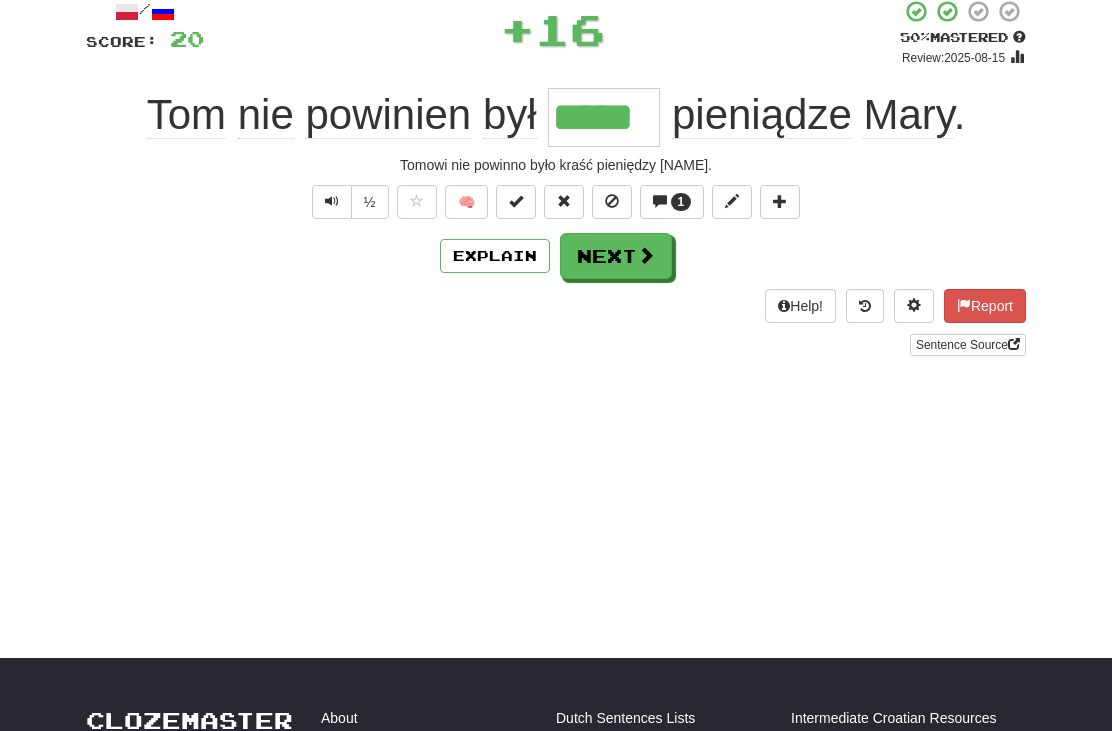 click on "1" at bounding box center [672, 202] 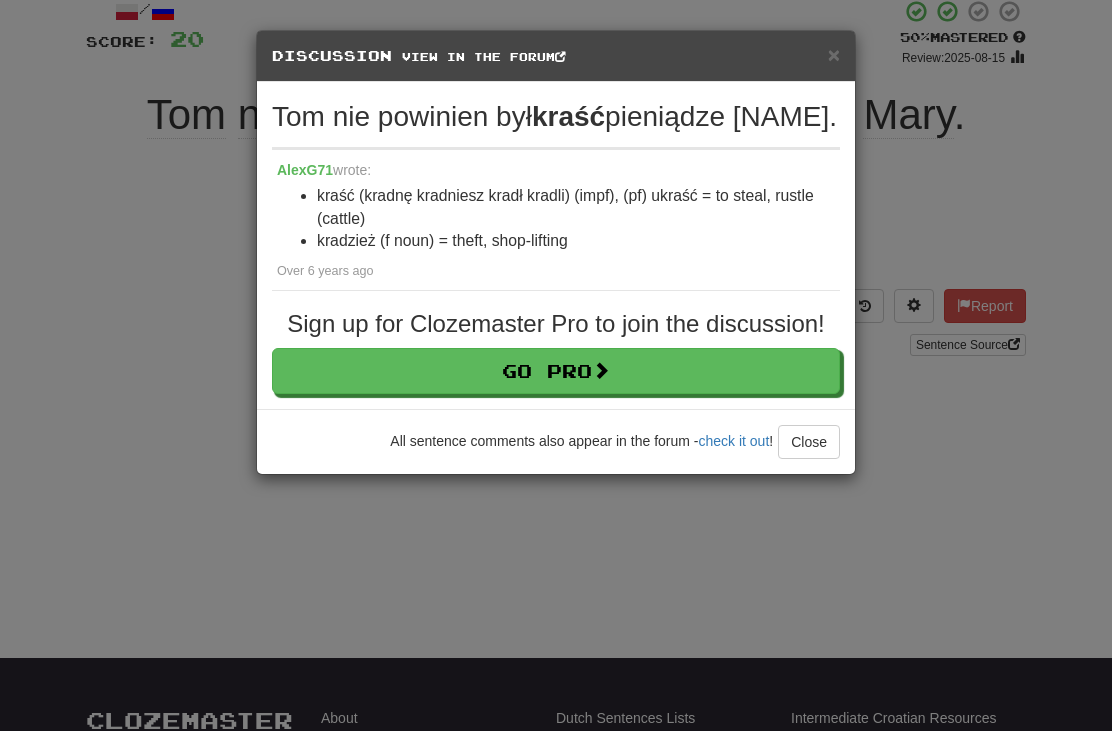 click on "Close" at bounding box center [809, 442] 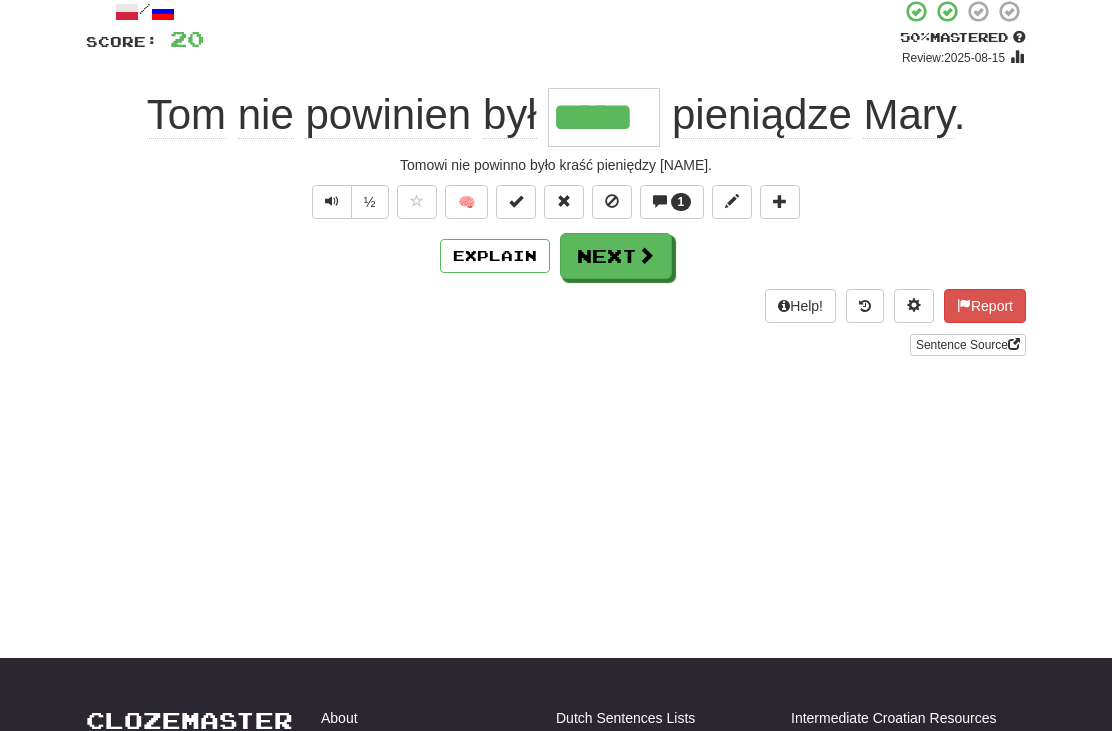 click on "Next" at bounding box center [616, 256] 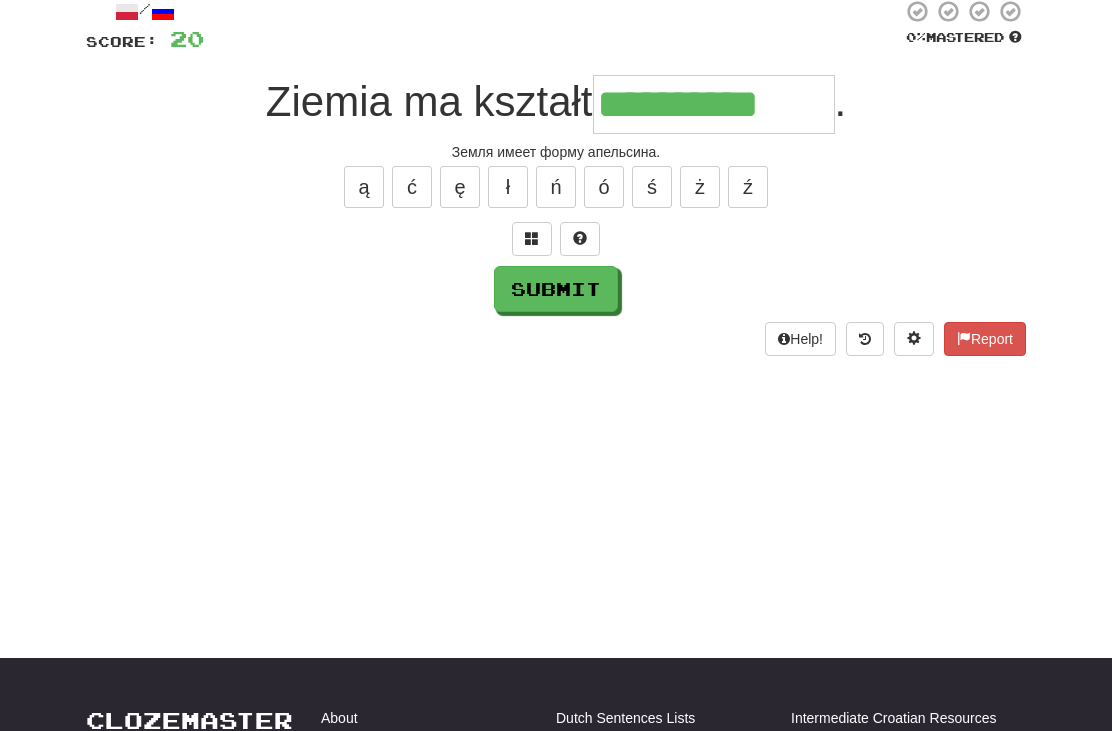 type on "**********" 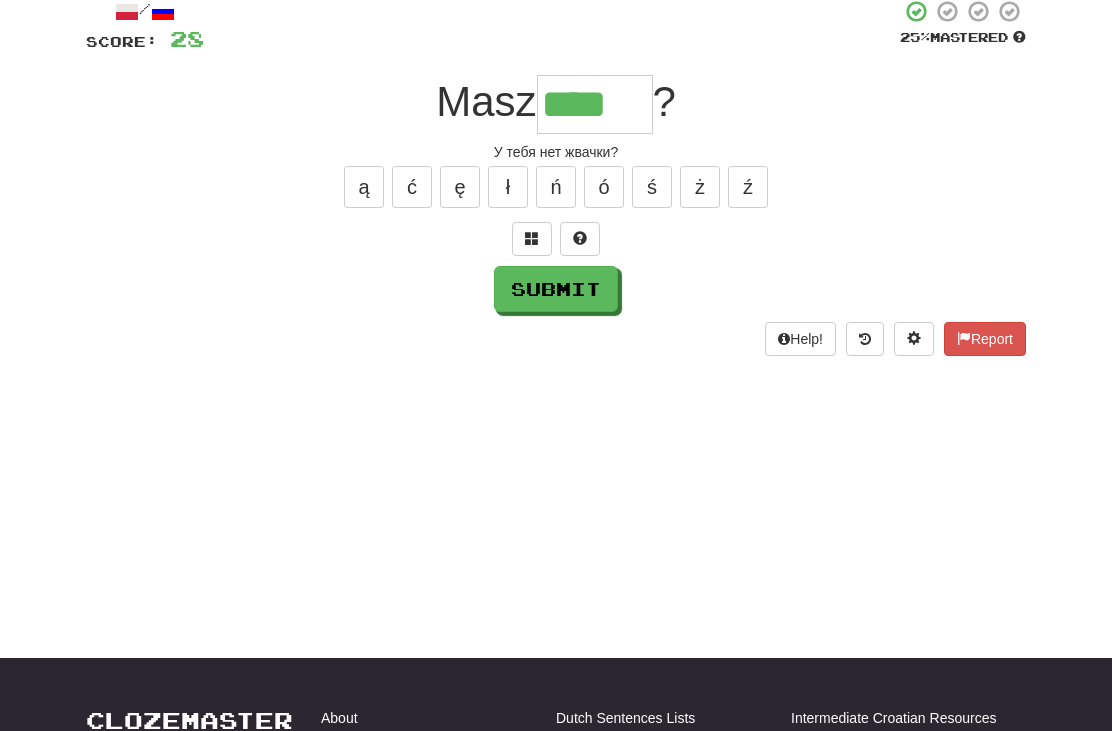 type on "****" 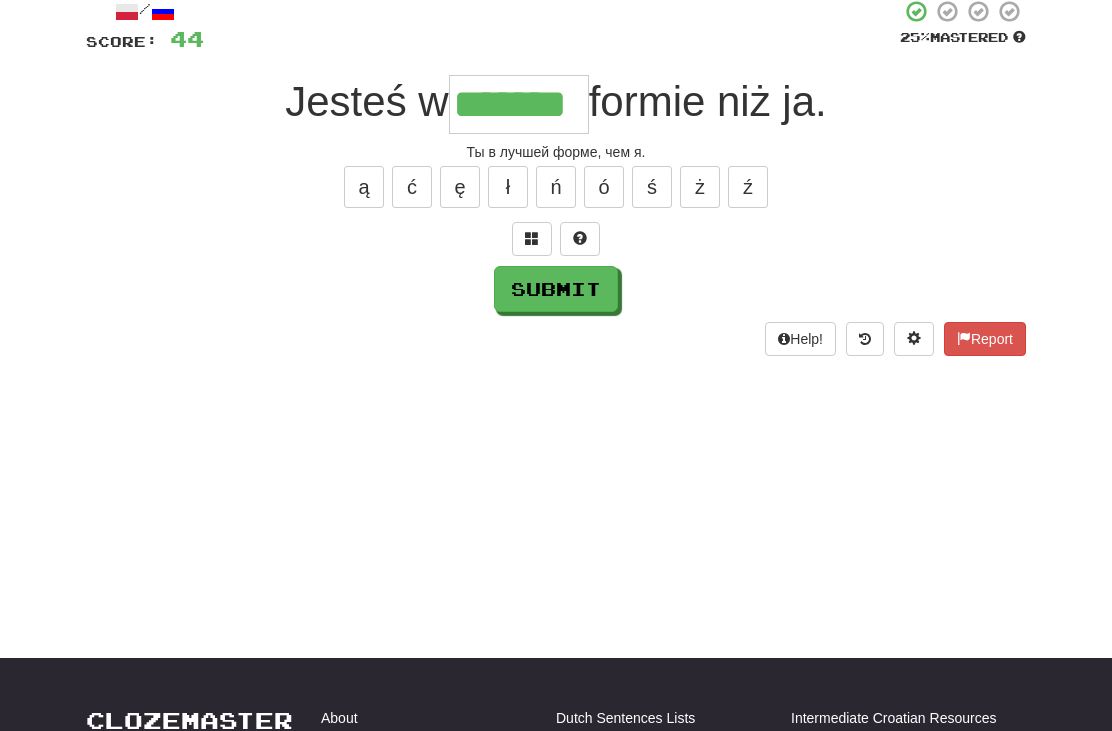 type on "*******" 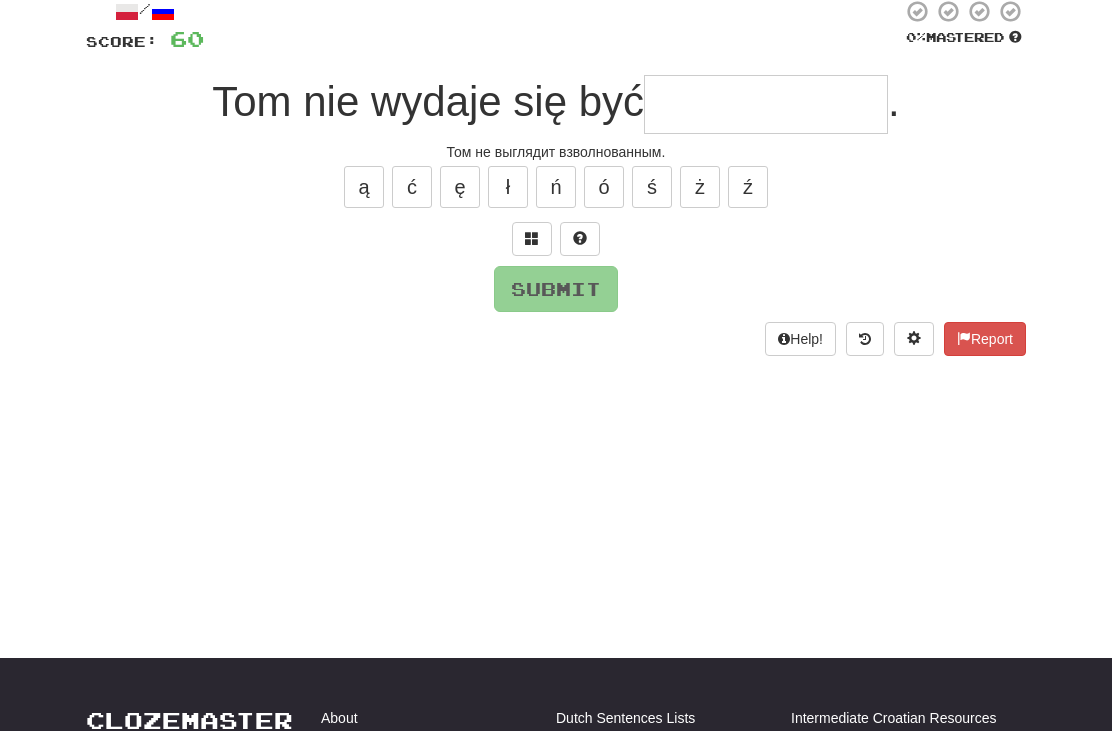 type on "*" 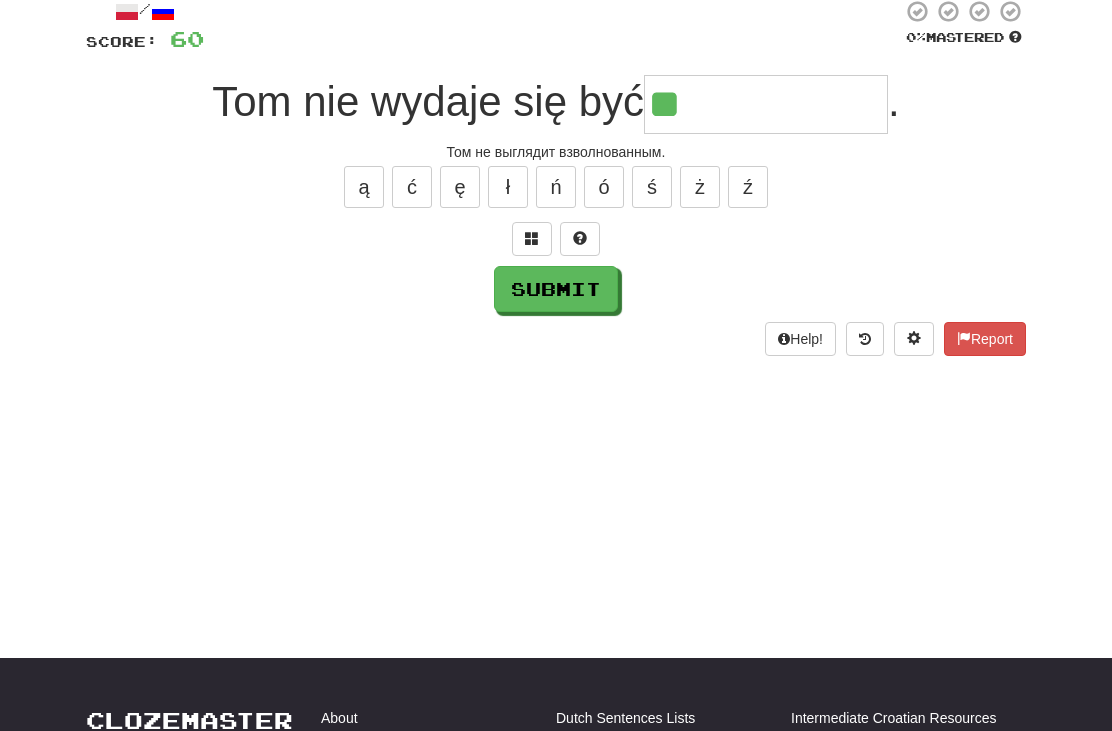 click at bounding box center (532, 239) 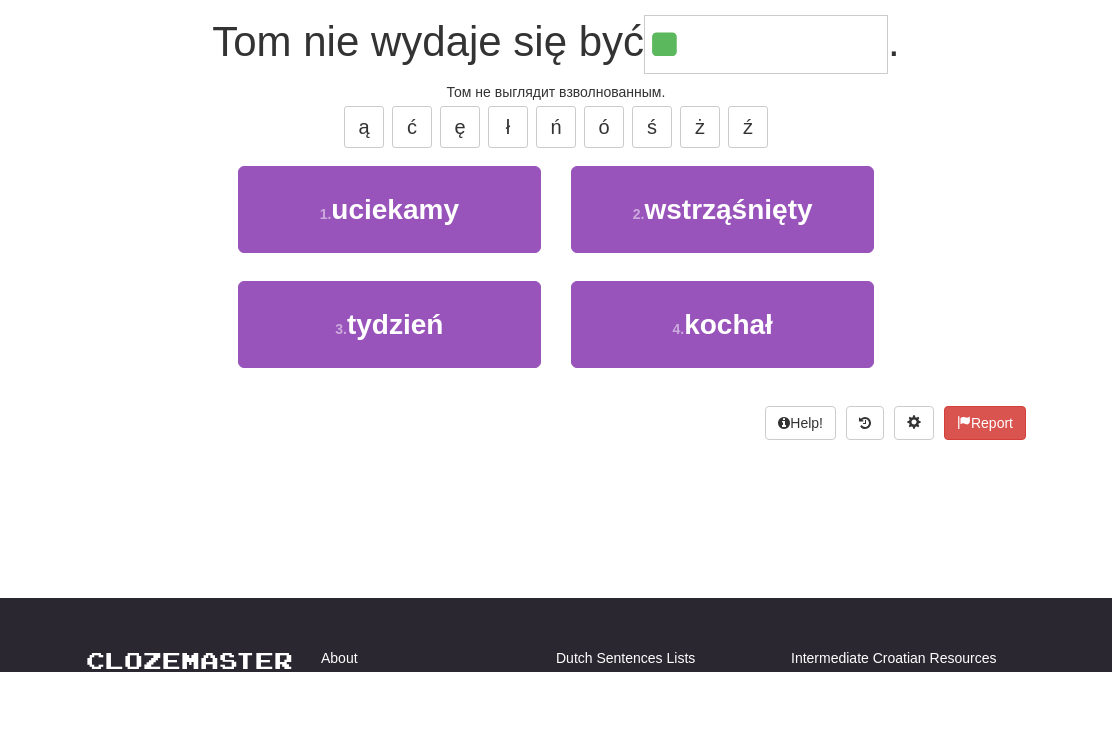 click on "wstrząśnięty" at bounding box center [728, 269] 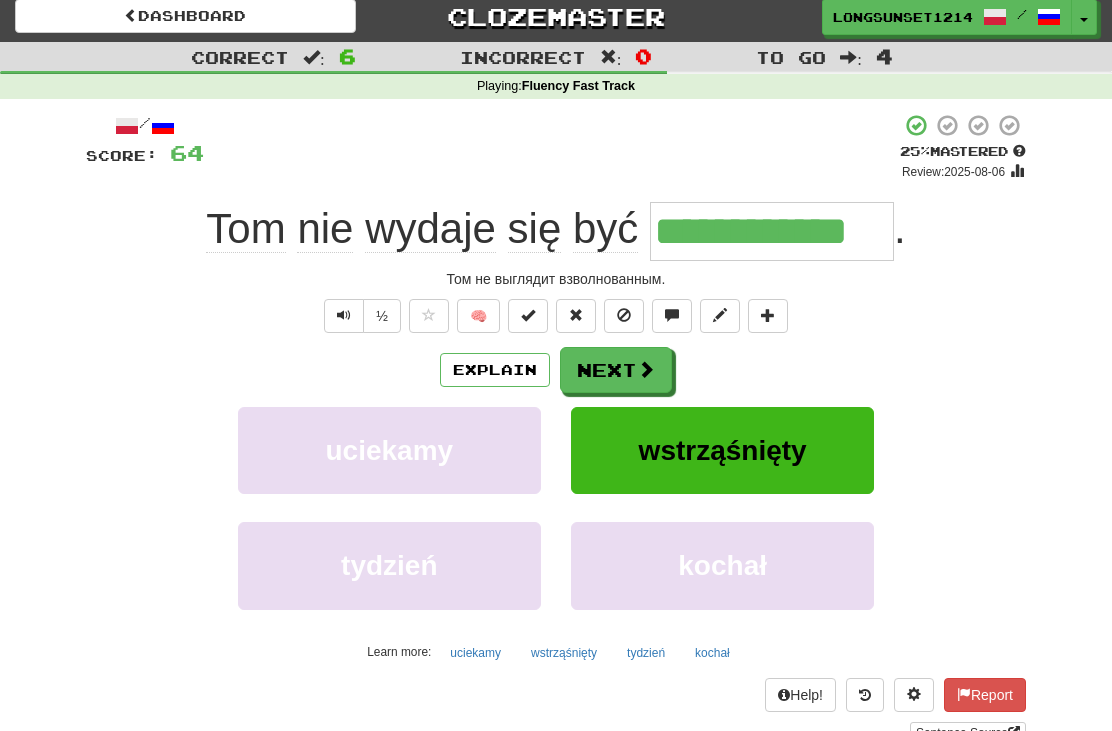 scroll, scrollTop: 0, scrollLeft: 0, axis: both 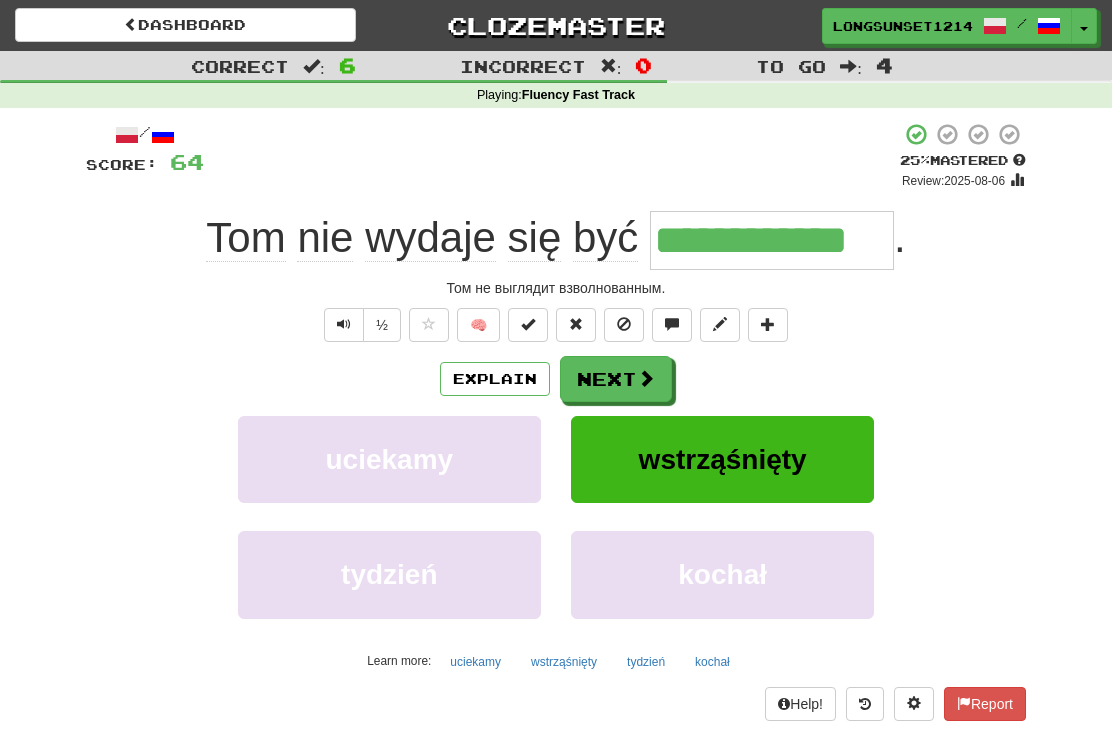 click at bounding box center [646, 378] 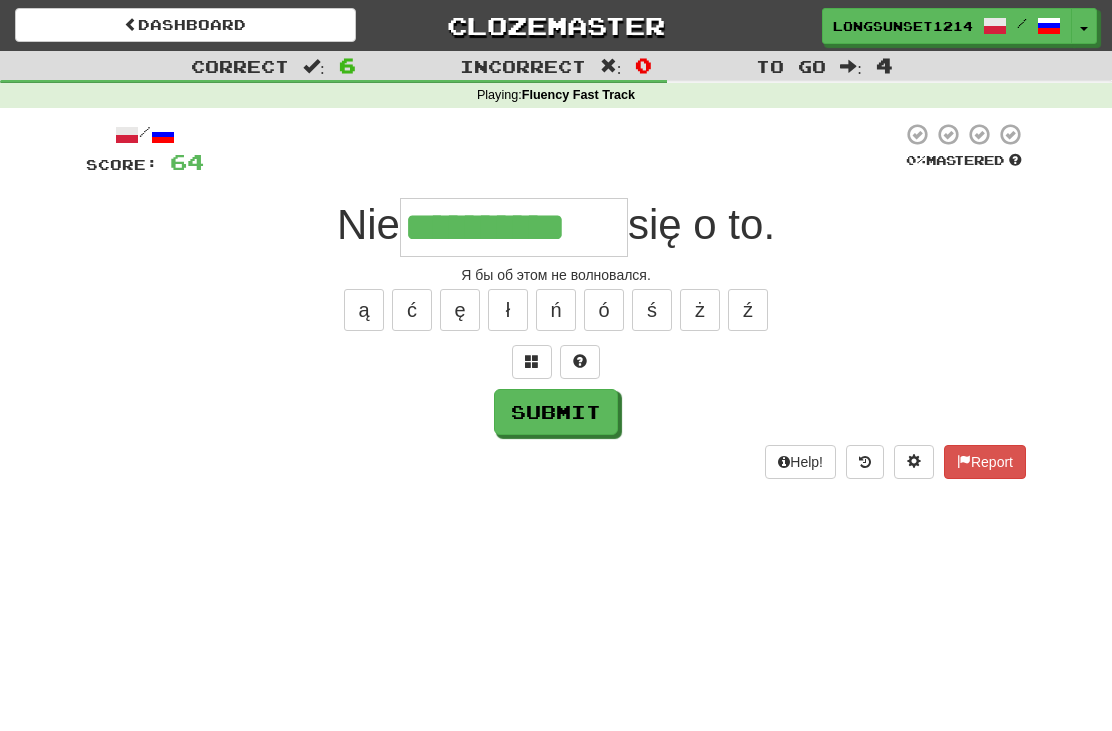 type on "**********" 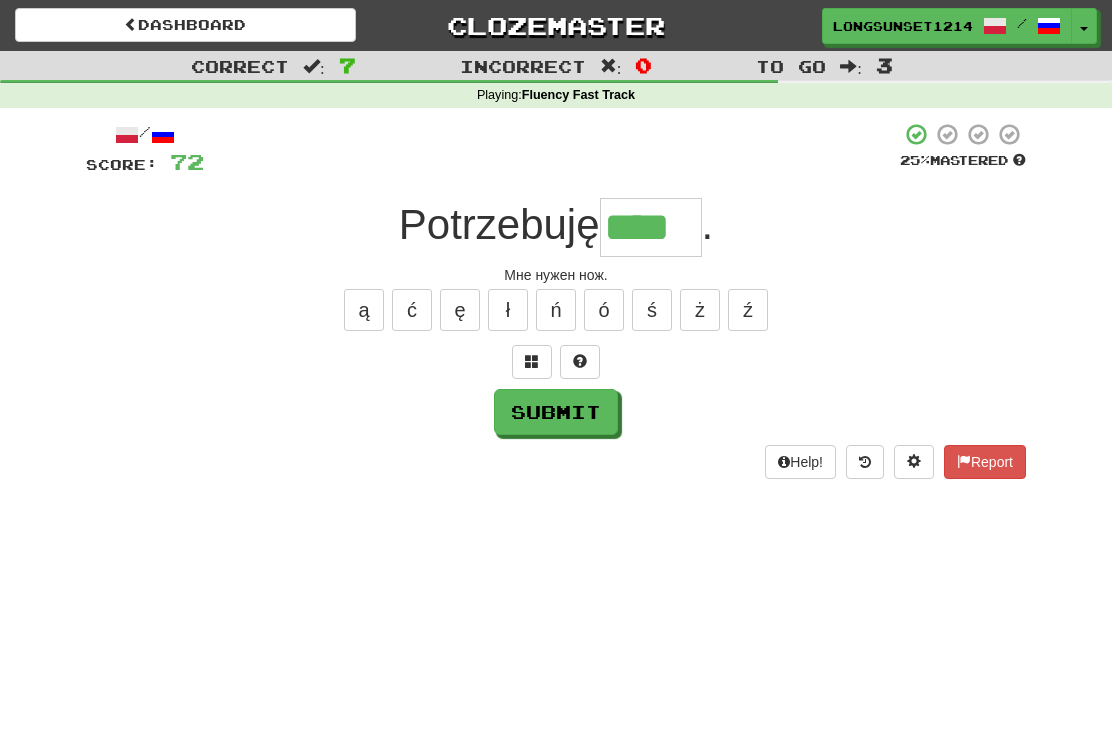 type on "****" 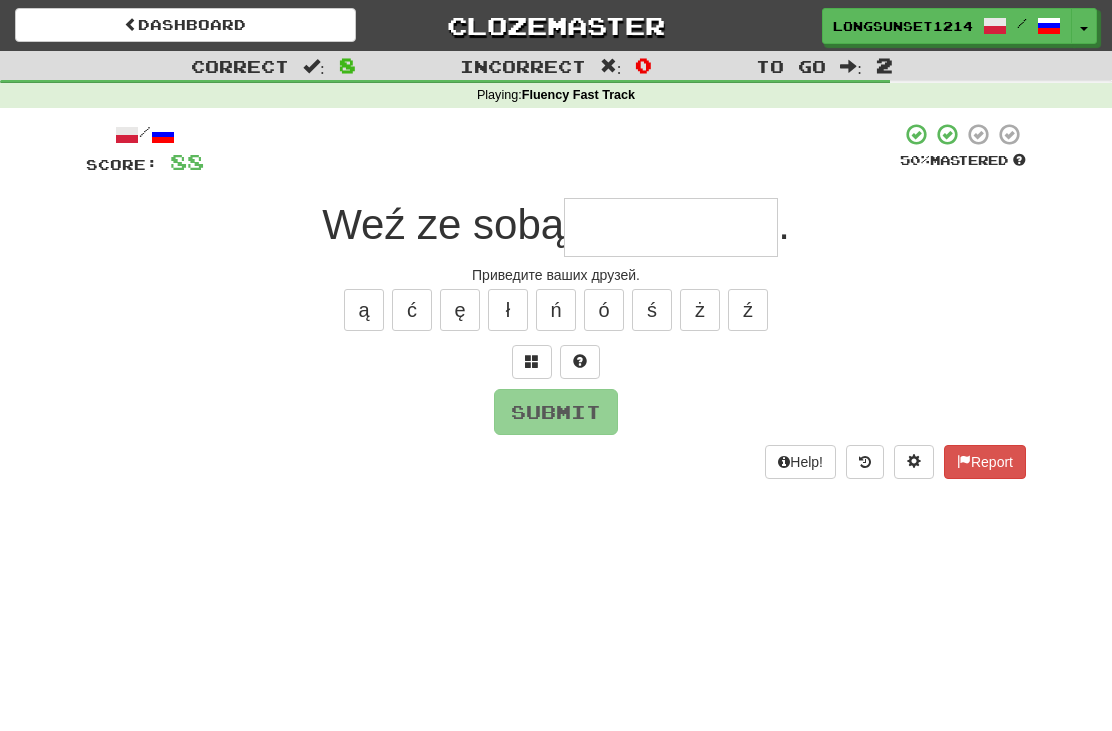 type on "*" 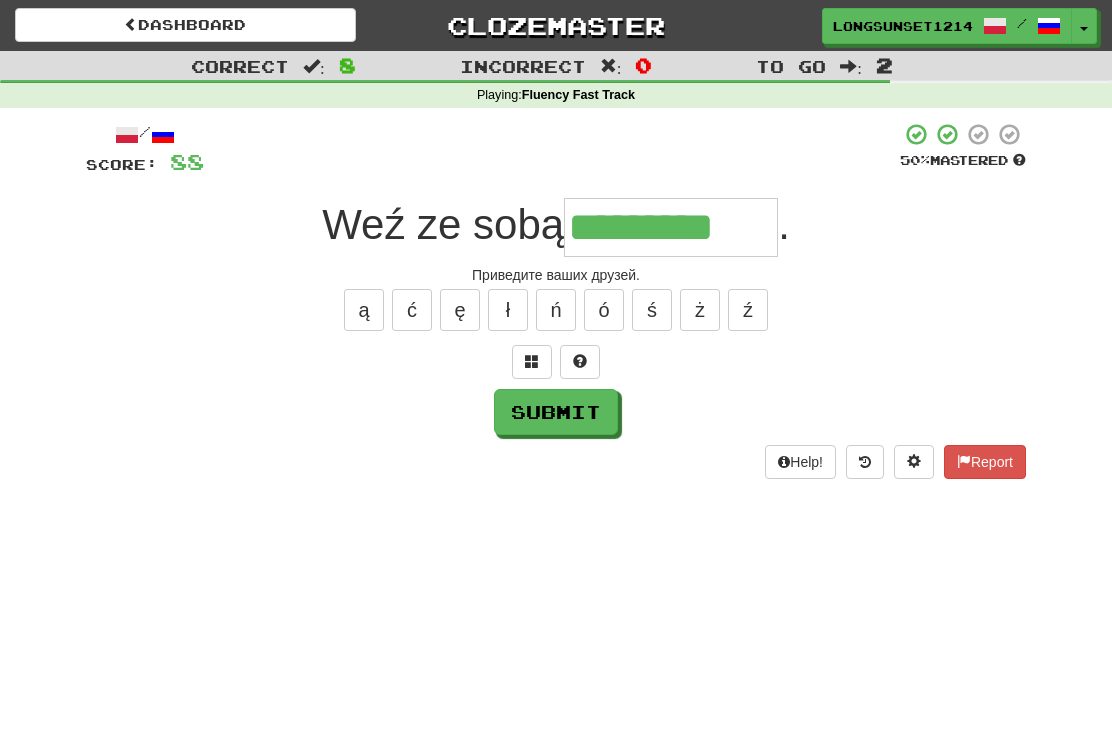 type on "*********" 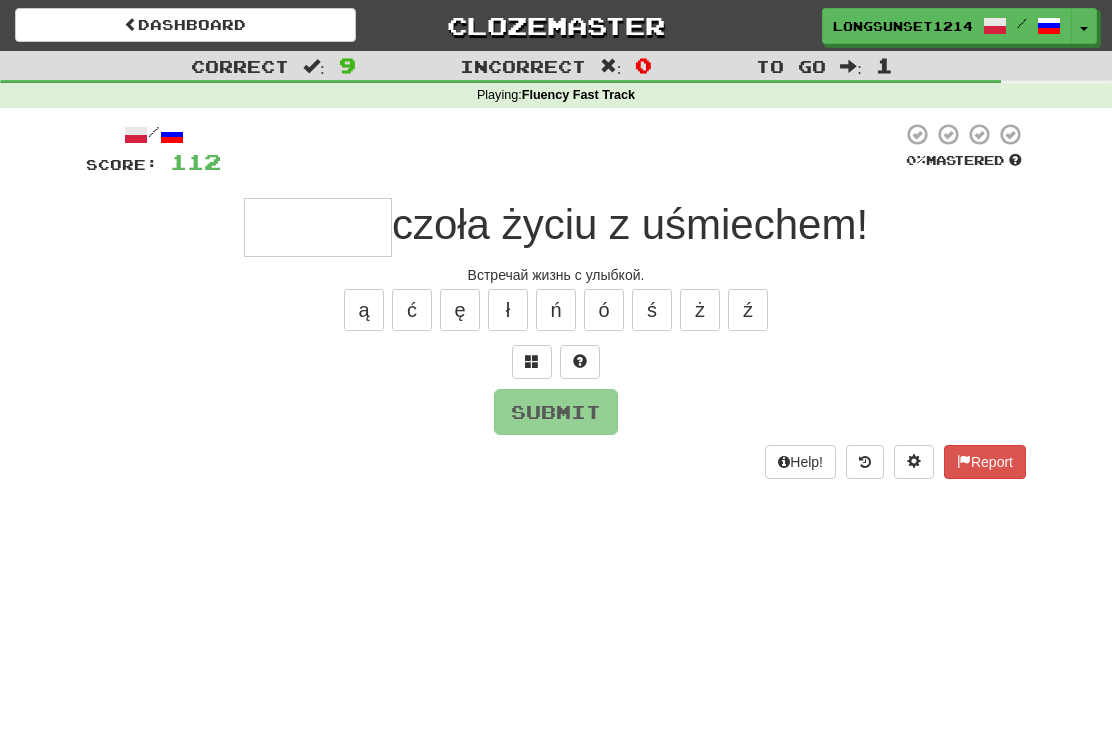 type on "*" 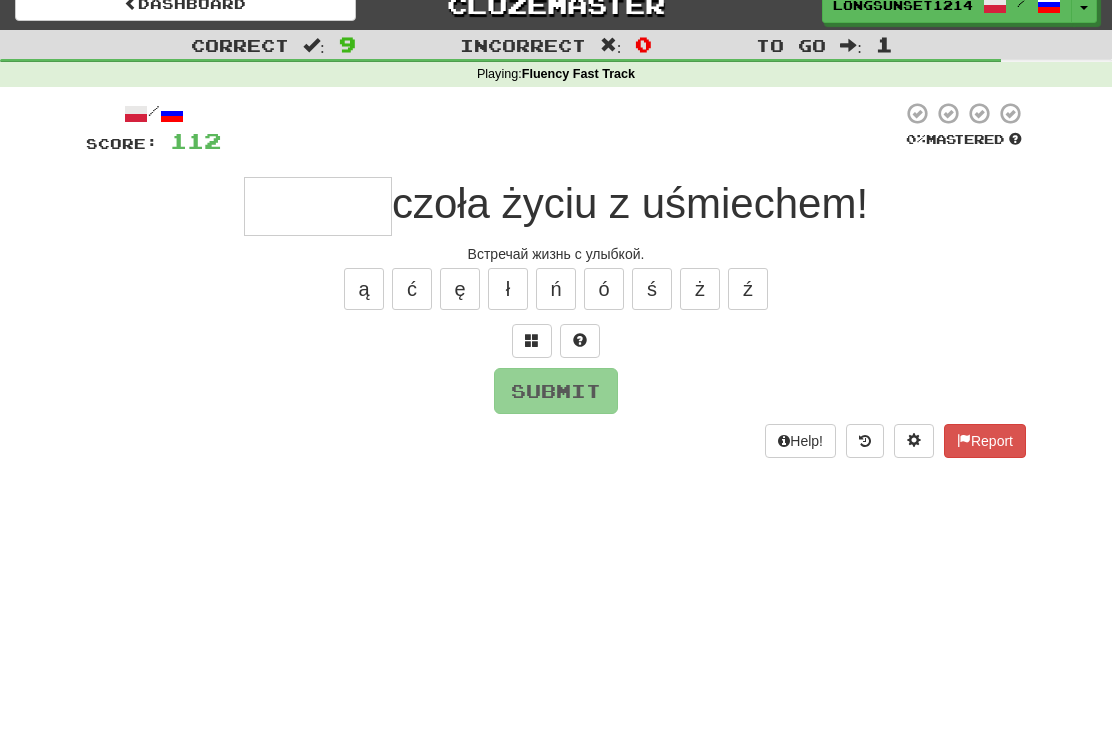 click at bounding box center [532, 361] 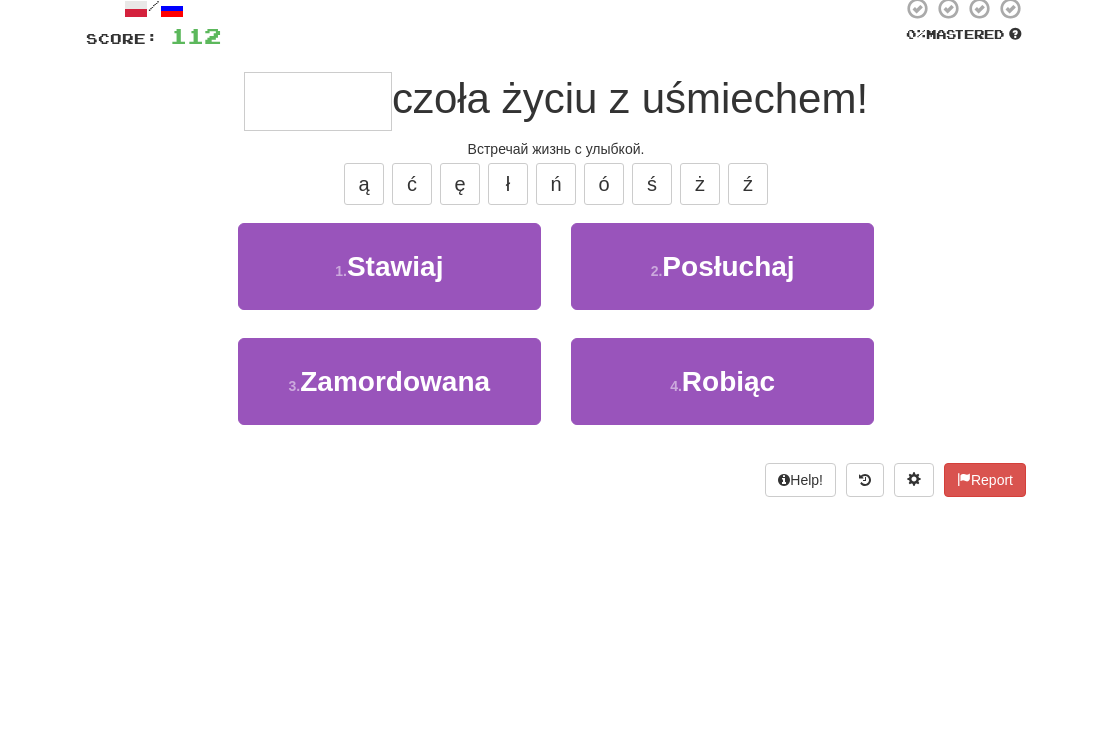 click on "1 . Stawiaj" at bounding box center (389, 392) 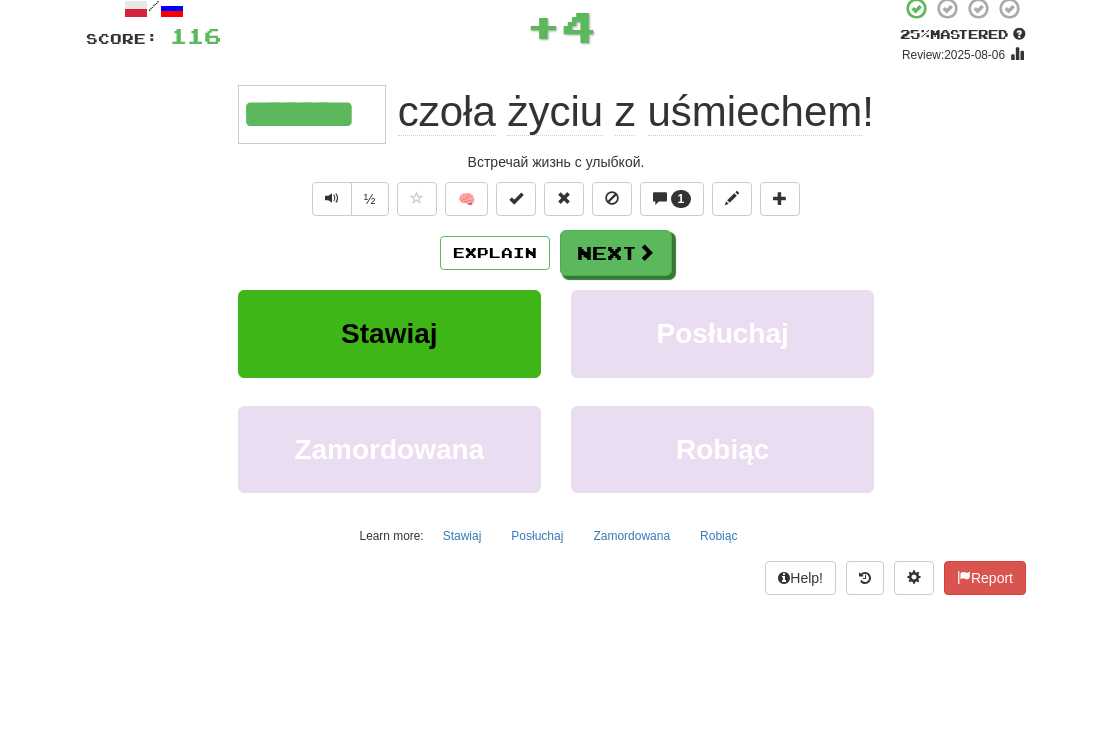 scroll, scrollTop: 126, scrollLeft: 0, axis: vertical 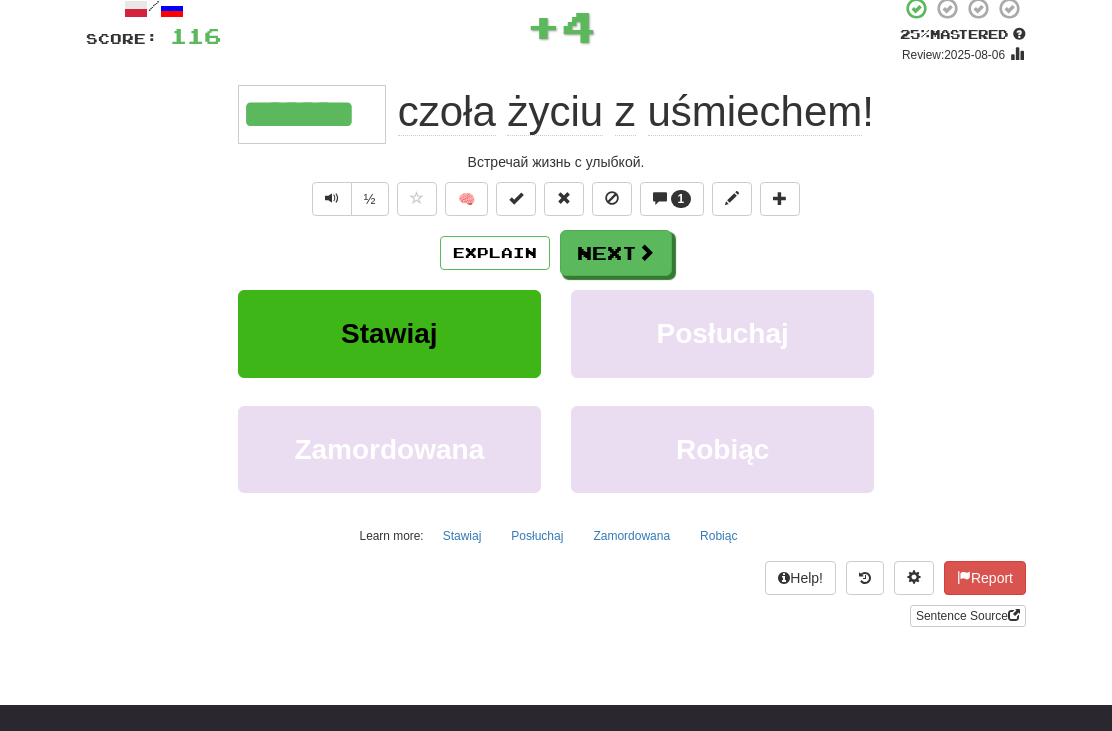 click on "1" at bounding box center (681, 199) 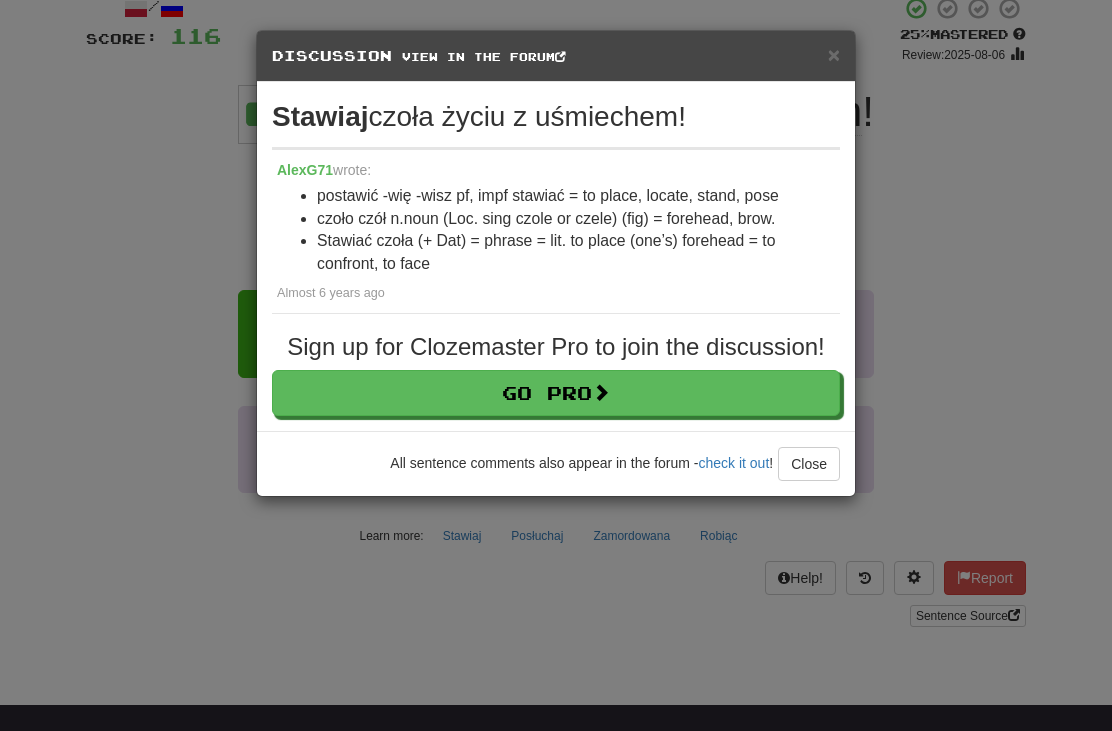 click on "Close" at bounding box center (809, 464) 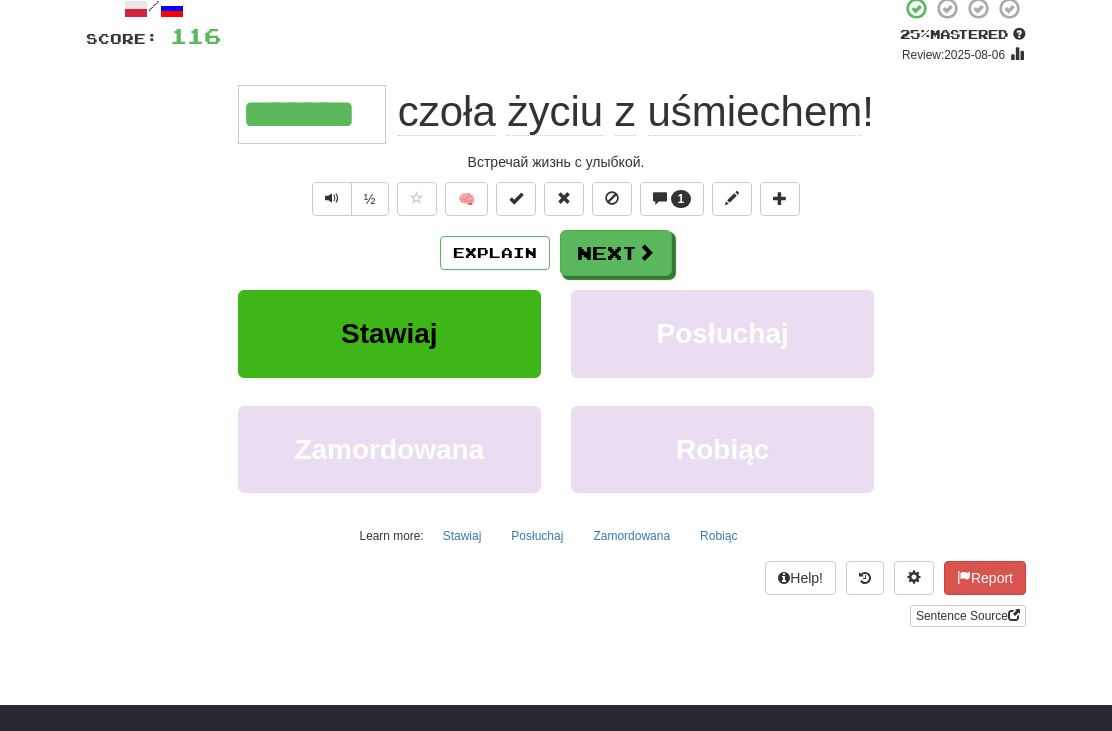 click at bounding box center (646, 252) 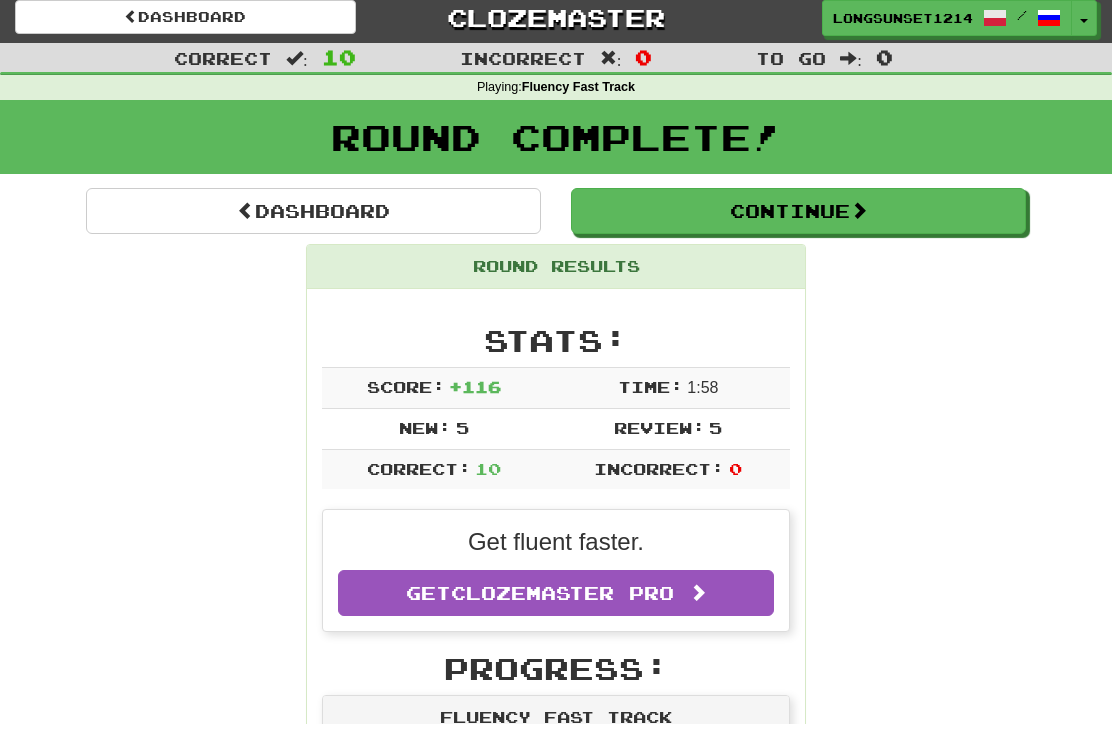 scroll, scrollTop: 0, scrollLeft: 0, axis: both 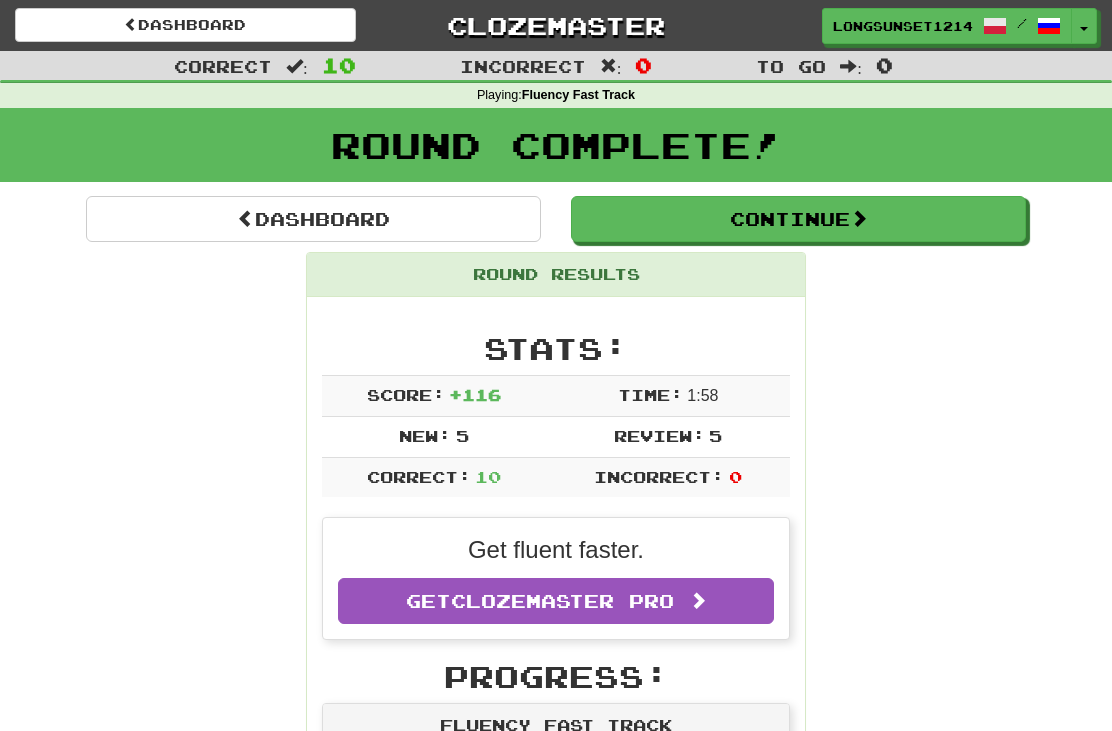 click on "Continue" at bounding box center (798, 219) 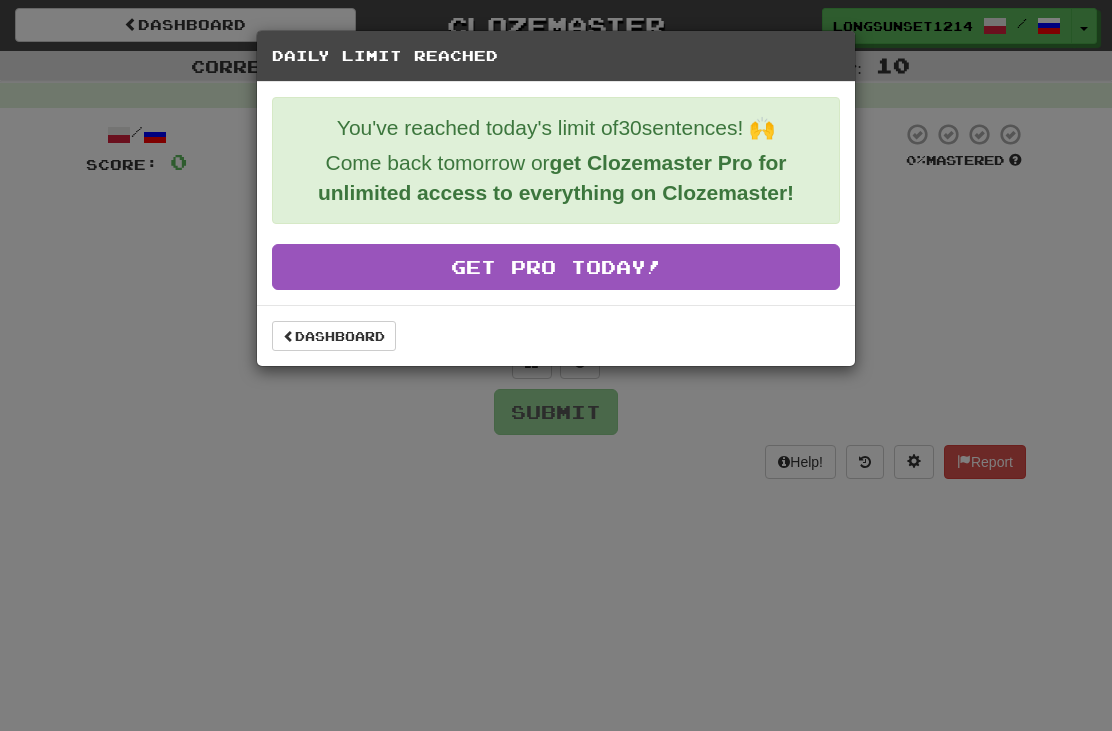click on "Dashboard" at bounding box center (334, 336) 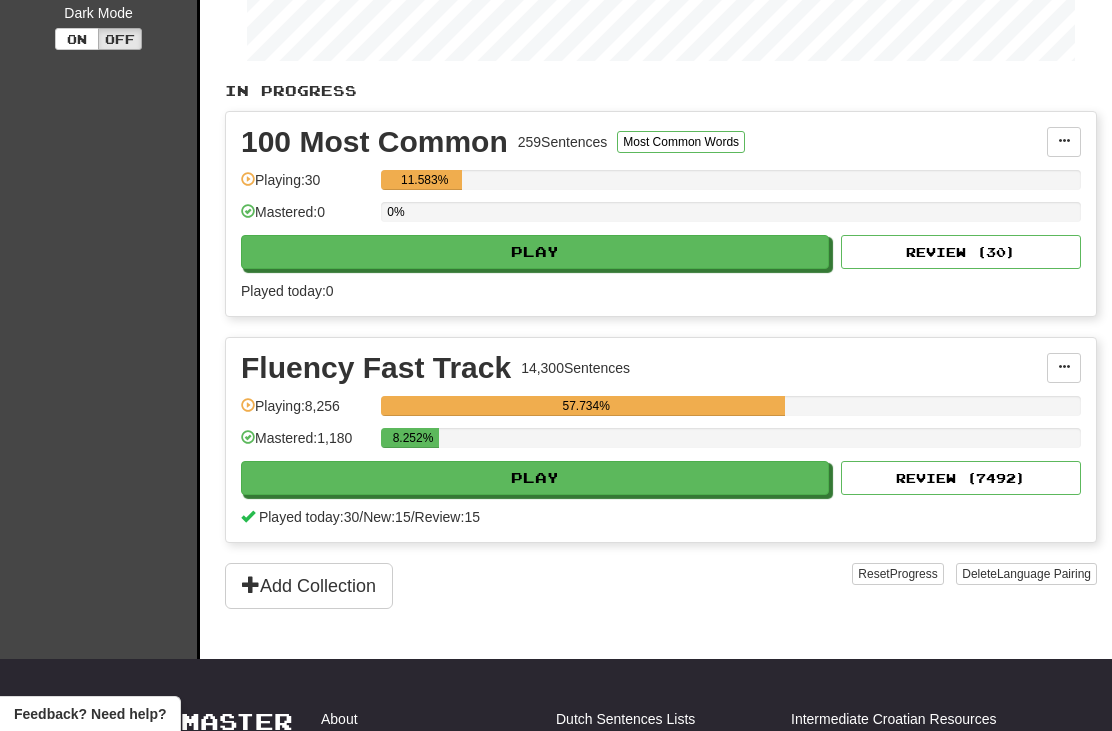 scroll, scrollTop: 384, scrollLeft: 0, axis: vertical 